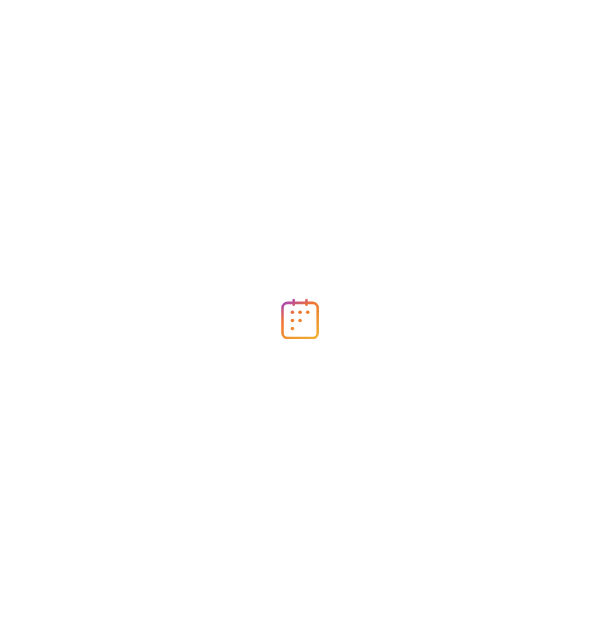 scroll, scrollTop: 0, scrollLeft: 0, axis: both 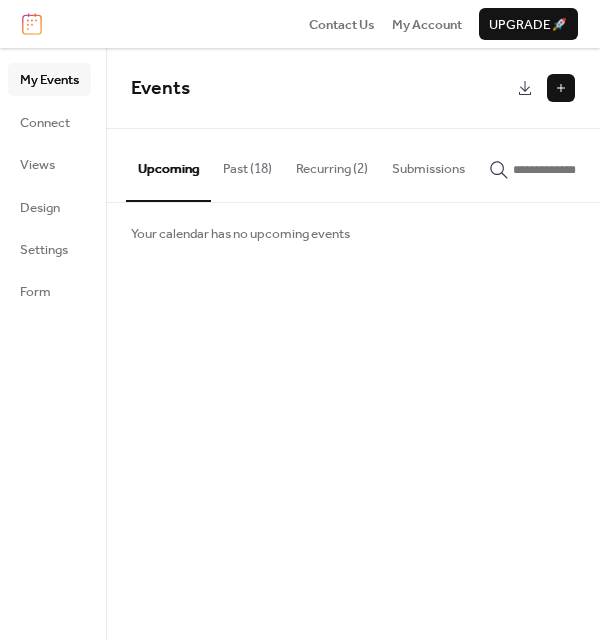 click at bounding box center [561, 88] 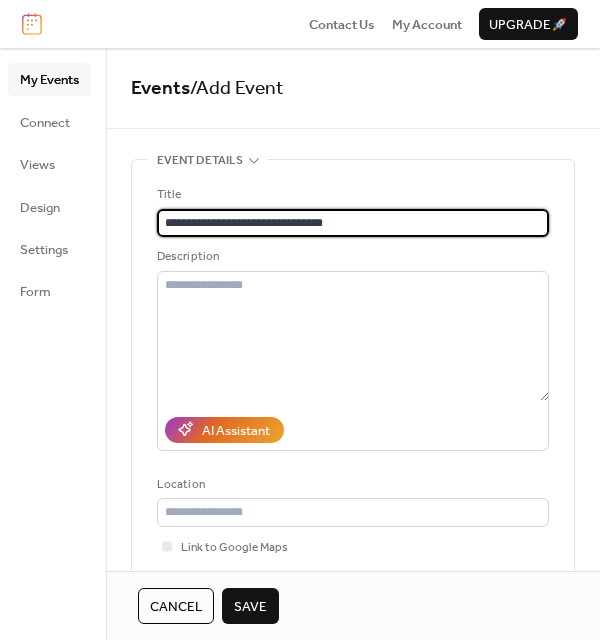 type on "**********" 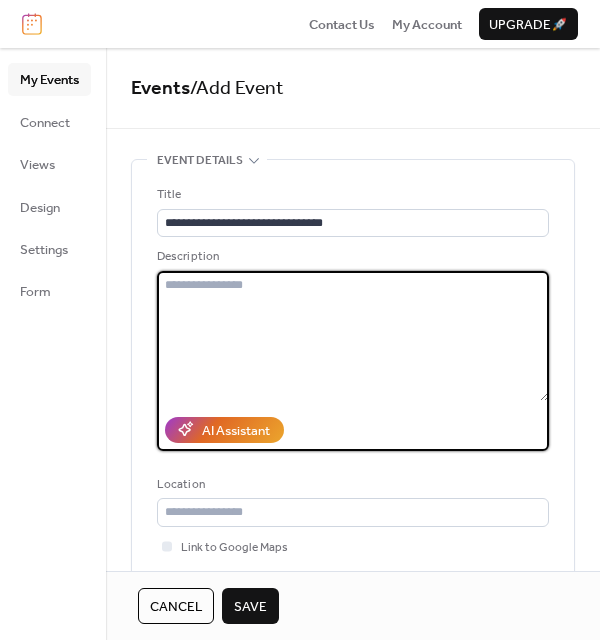 paste on "**********" 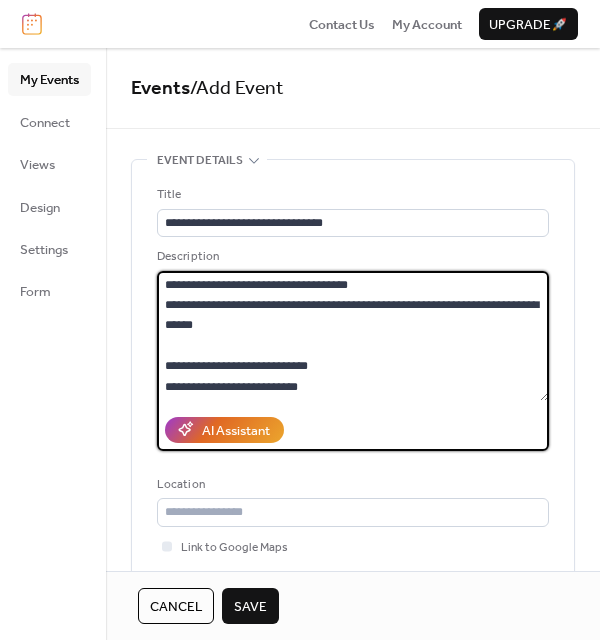scroll, scrollTop: 119, scrollLeft: 0, axis: vertical 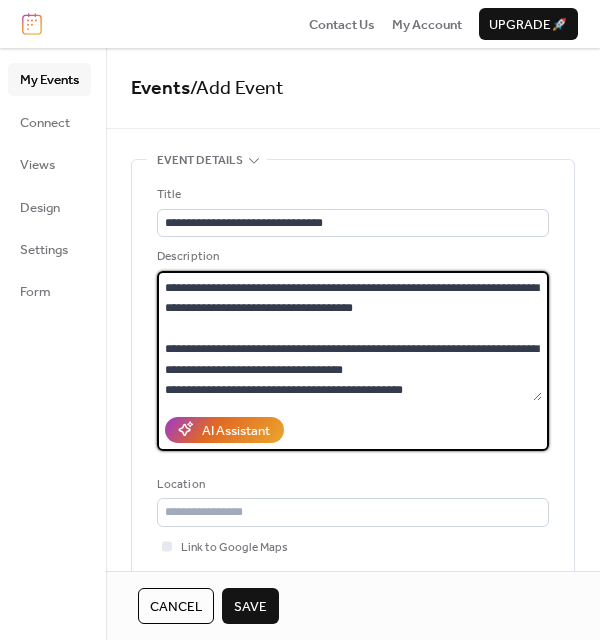 drag, startPoint x: 401, startPoint y: 385, endPoint x: 158, endPoint y: 375, distance: 243.20567 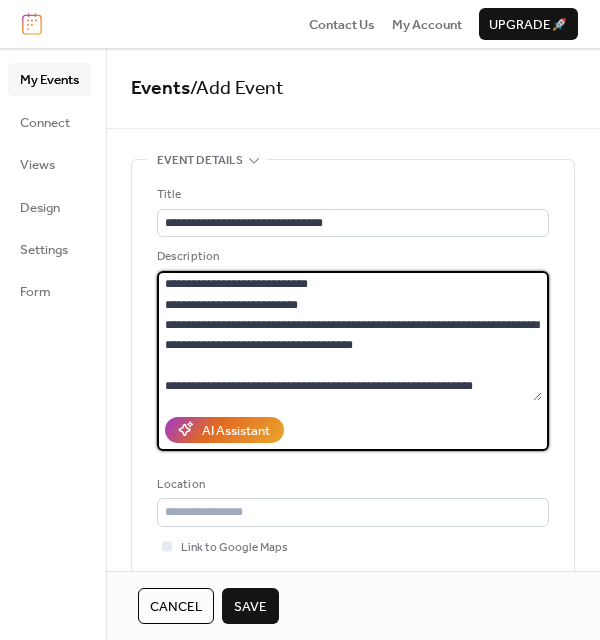 scroll, scrollTop: 81, scrollLeft: 0, axis: vertical 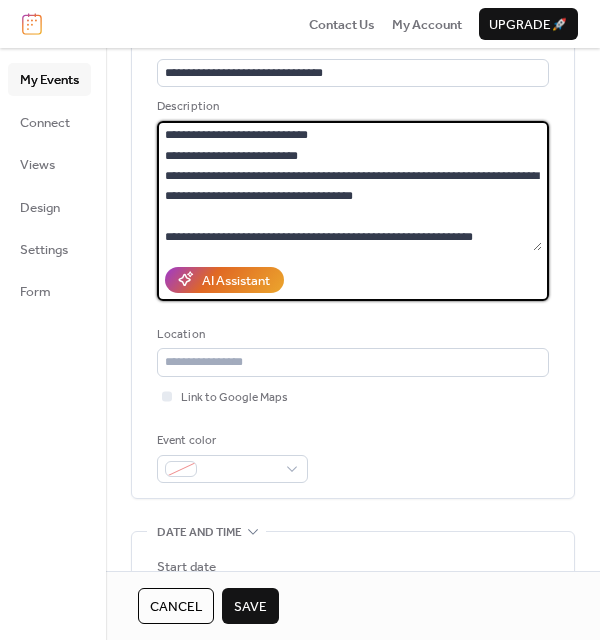click on "**********" at bounding box center (349, 186) 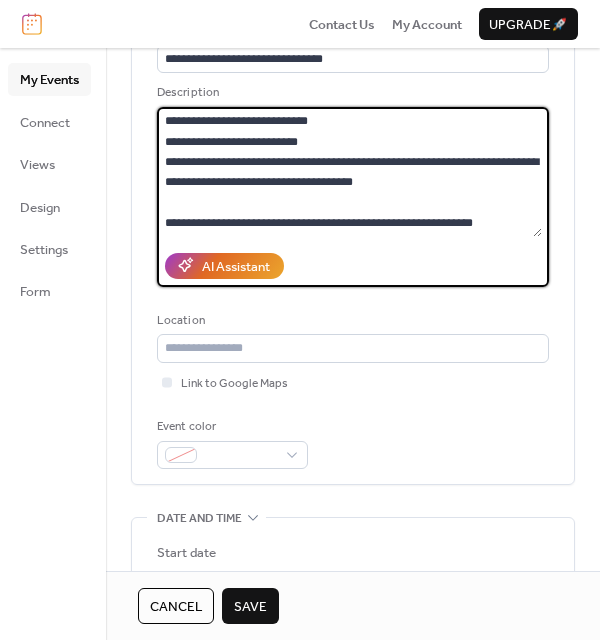 scroll, scrollTop: 145, scrollLeft: 0, axis: vertical 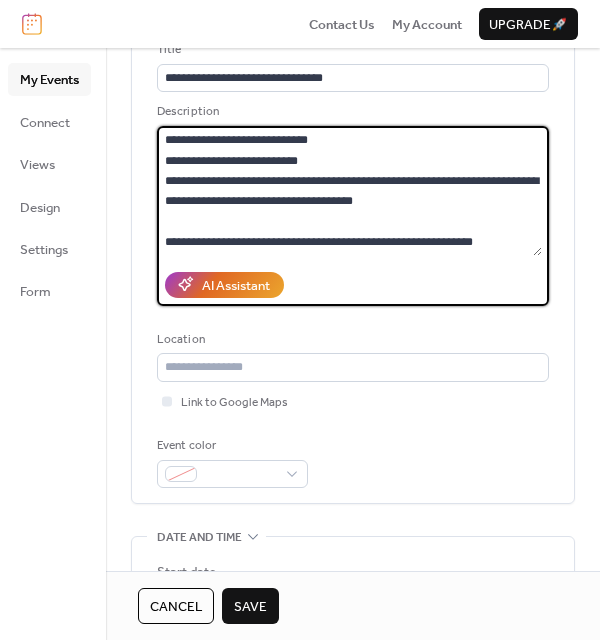 click on "**********" at bounding box center (349, 191) 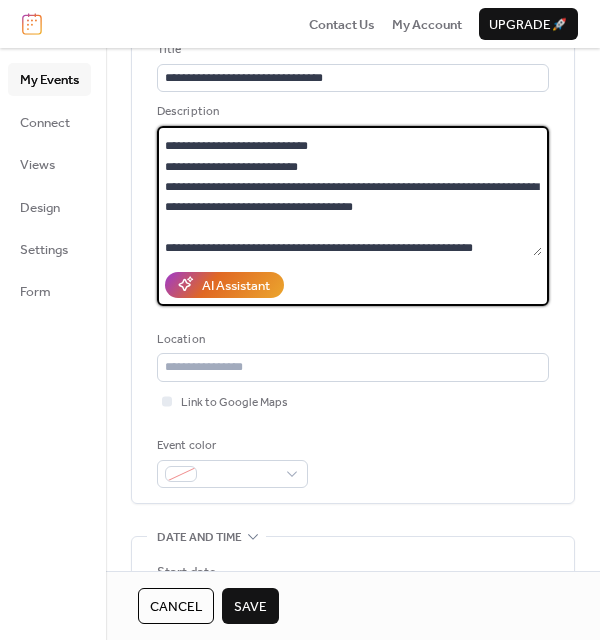 drag, startPoint x: 479, startPoint y: 245, endPoint x: 152, endPoint y: 134, distance: 345.32593 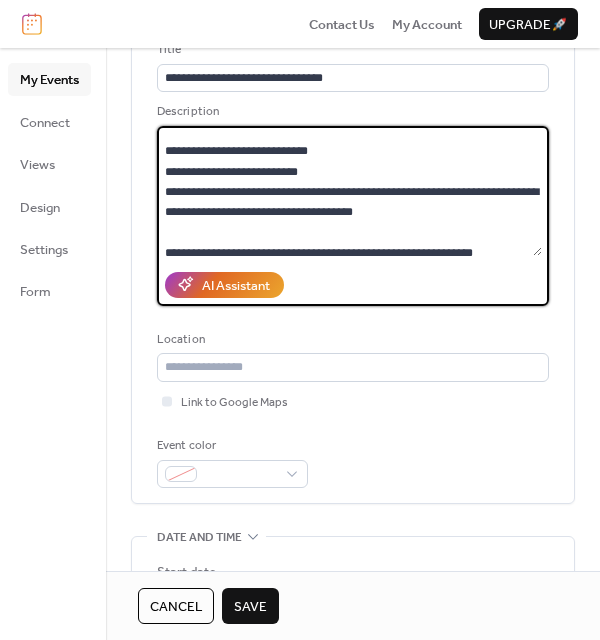 paste on "**********" 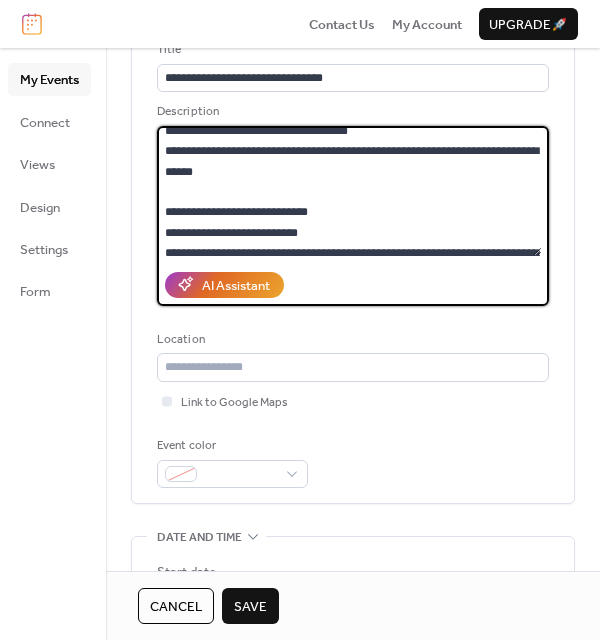 scroll, scrollTop: 180, scrollLeft: 0, axis: vertical 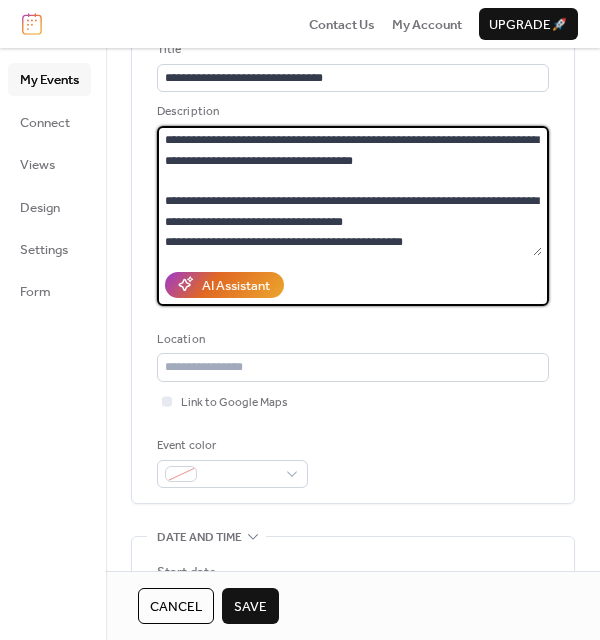 drag, startPoint x: 399, startPoint y: 241, endPoint x: 170, endPoint y: 243, distance: 229.00873 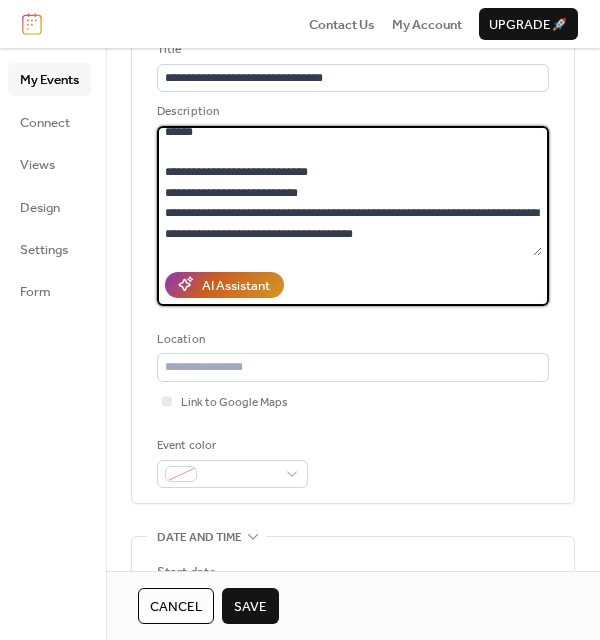 scroll, scrollTop: 111, scrollLeft: 0, axis: vertical 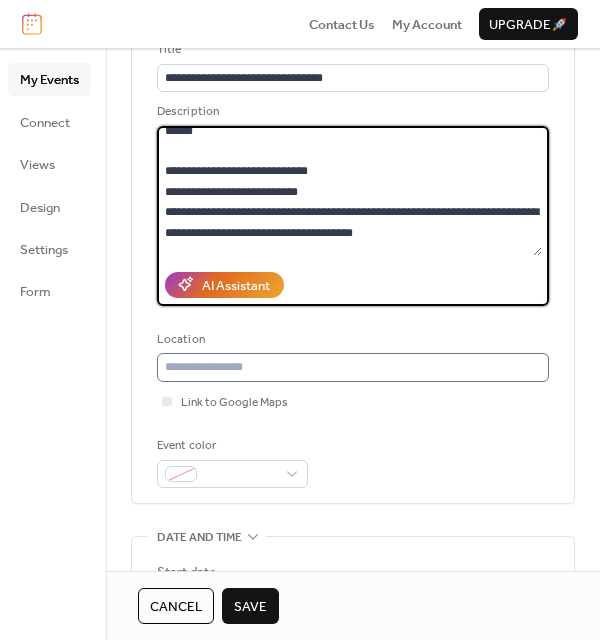 type on "**********" 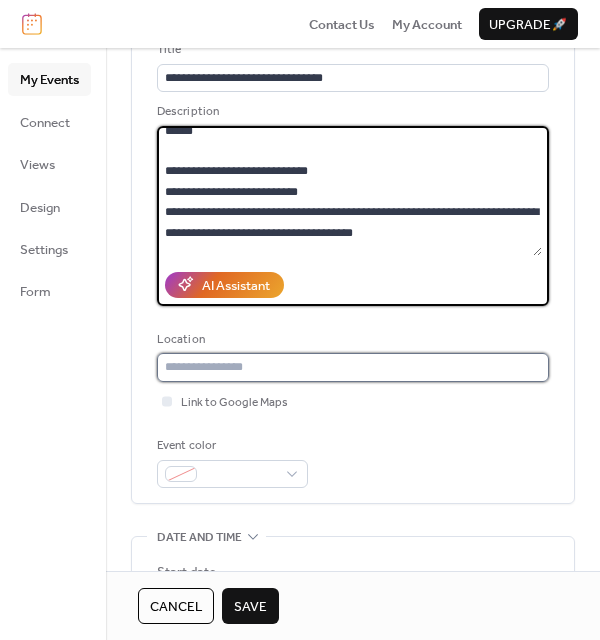 click at bounding box center (353, 367) 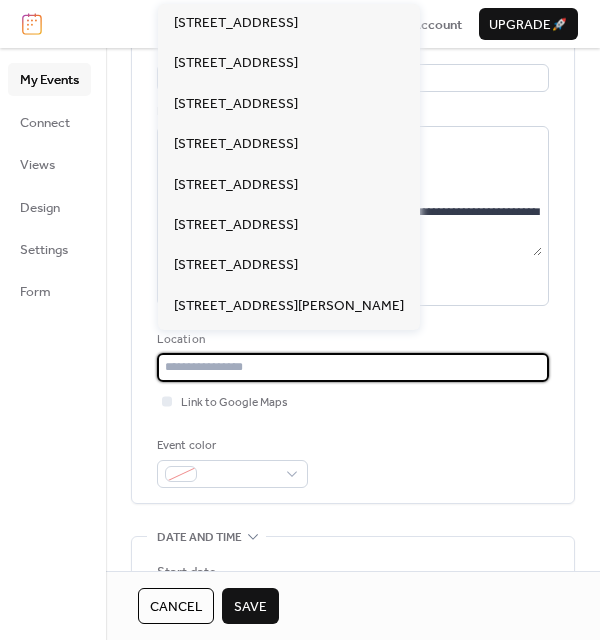 paste on "**********" 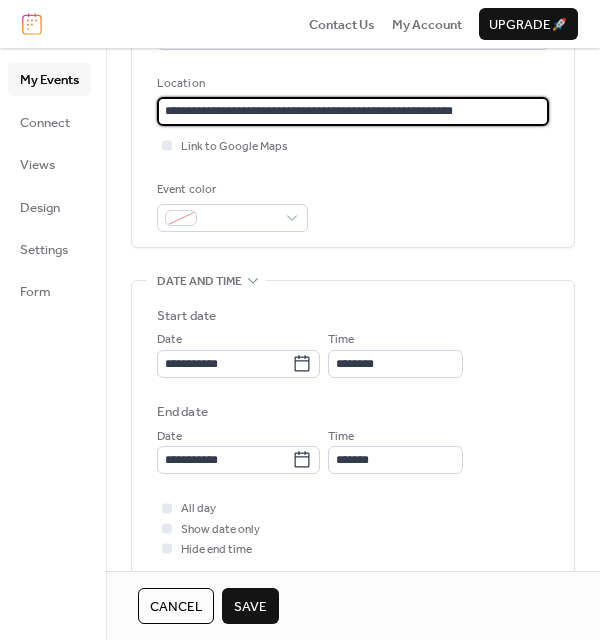 scroll, scrollTop: 402, scrollLeft: 0, axis: vertical 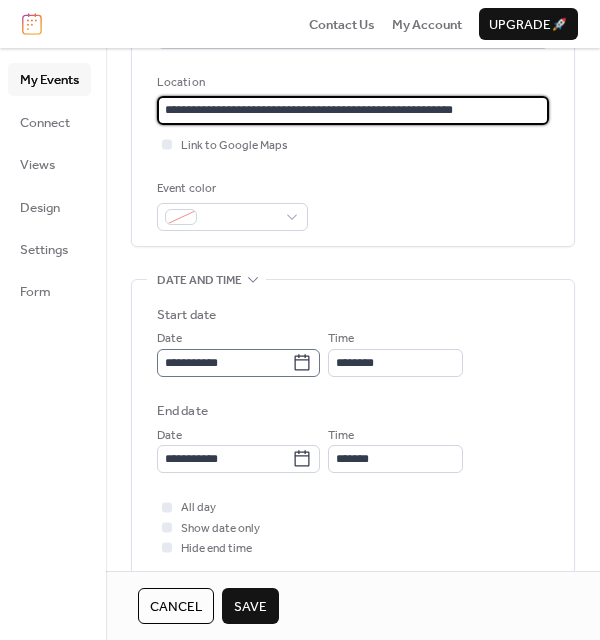 type on "**********" 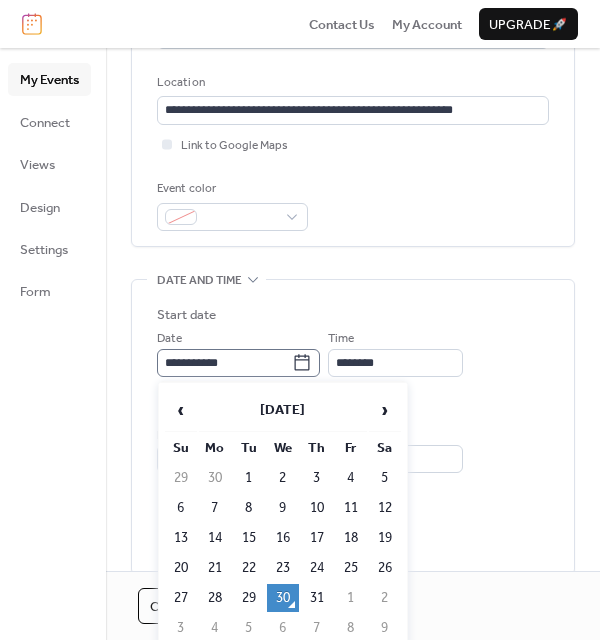 click 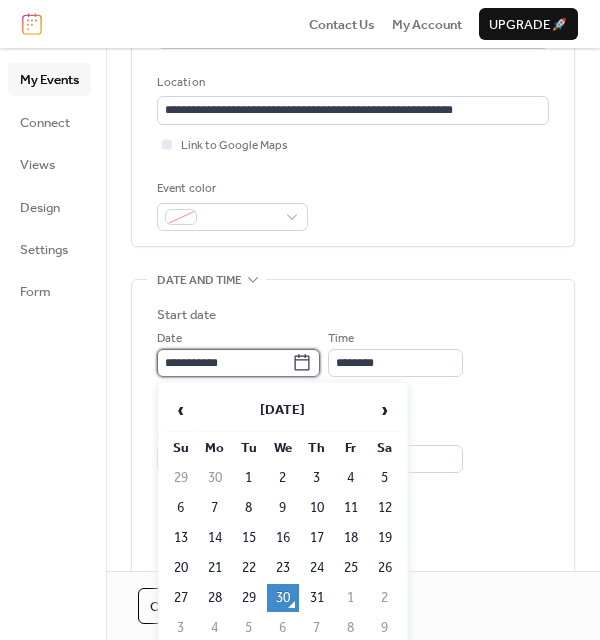 click on "**********" at bounding box center [224, 363] 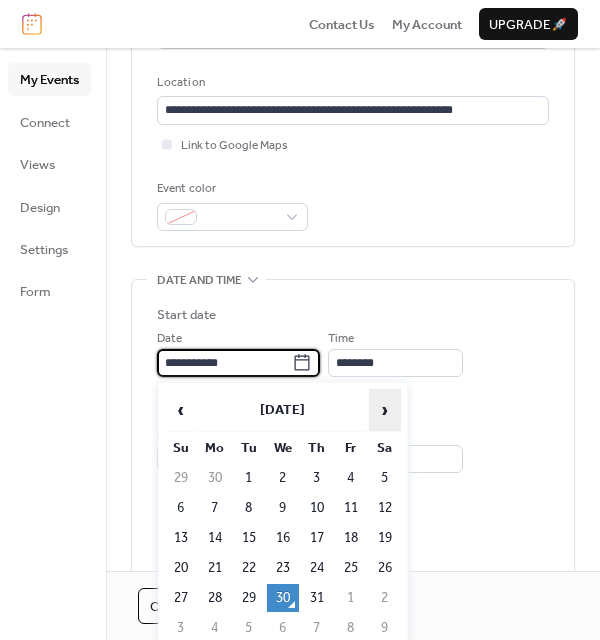 click on "›" at bounding box center (385, 410) 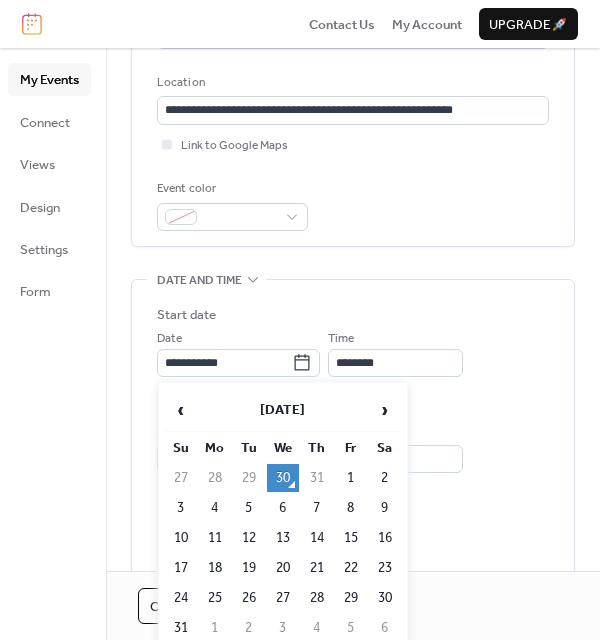 click on "2" at bounding box center (385, 478) 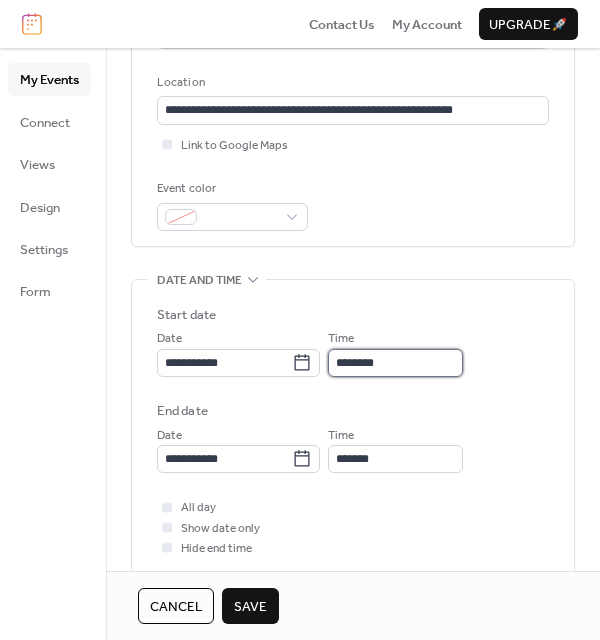 click on "********" at bounding box center [395, 363] 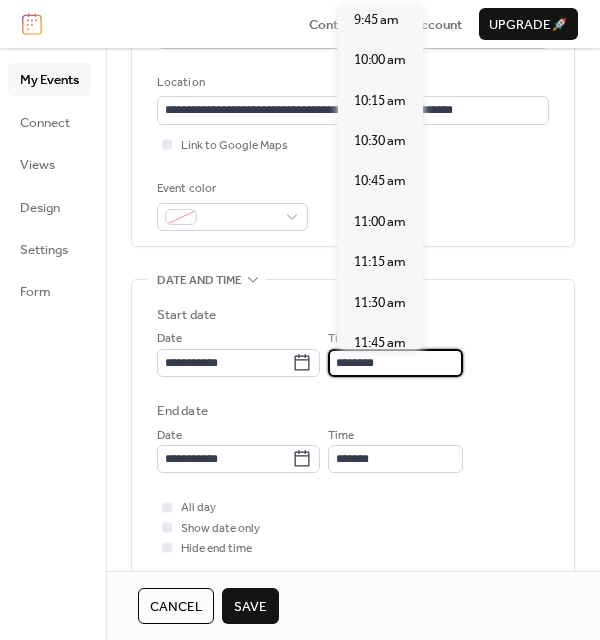 scroll, scrollTop: 1566, scrollLeft: 0, axis: vertical 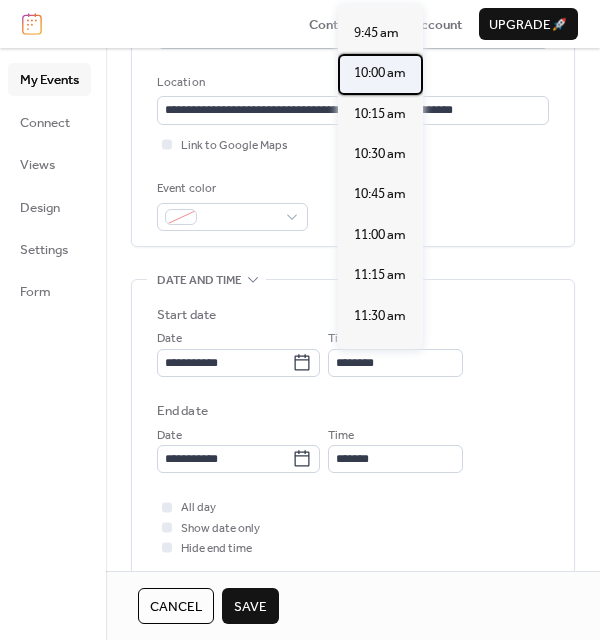 click on "10:00 am" at bounding box center (380, 73) 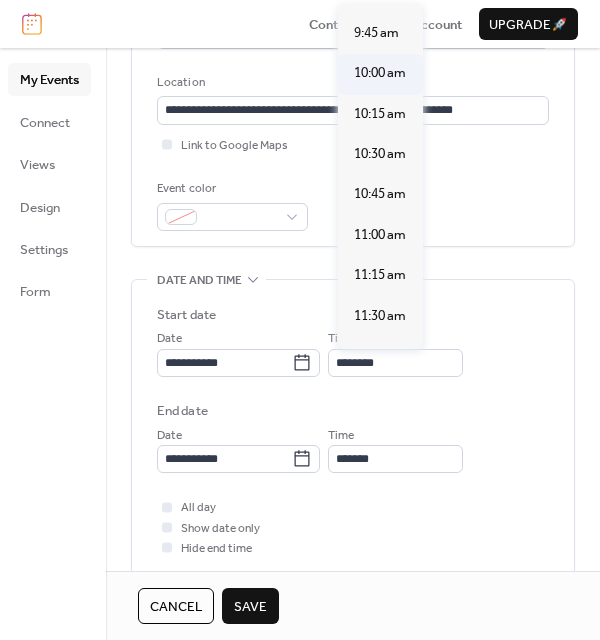 type on "********" 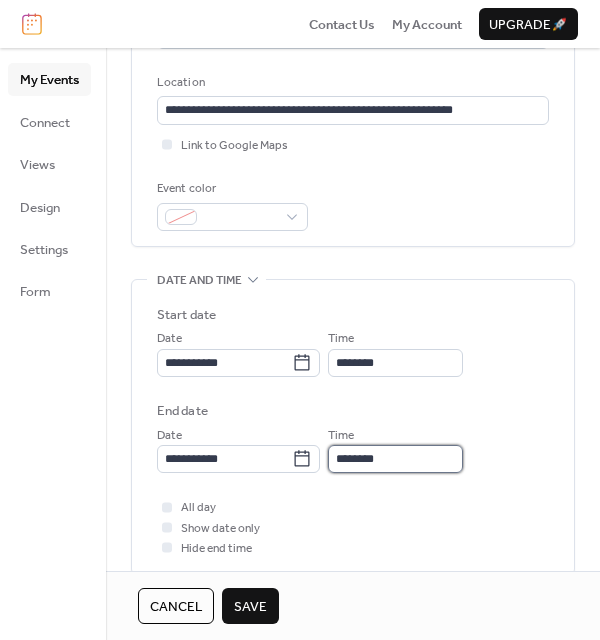 click on "********" at bounding box center [395, 459] 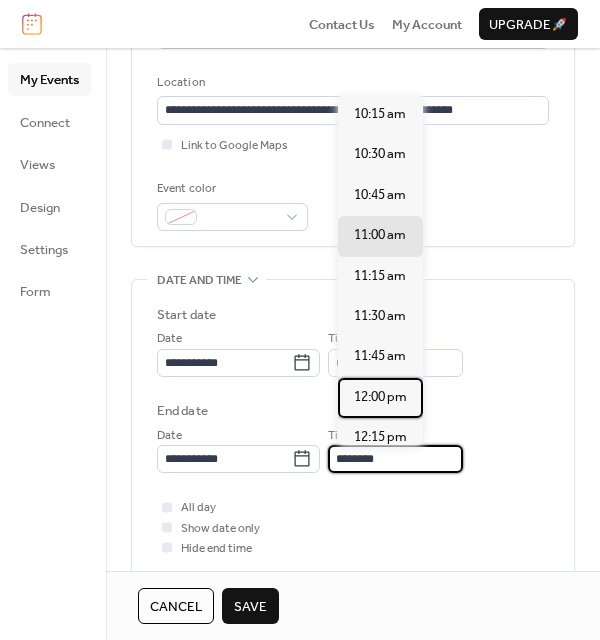 click on "12:00 pm" at bounding box center [380, 397] 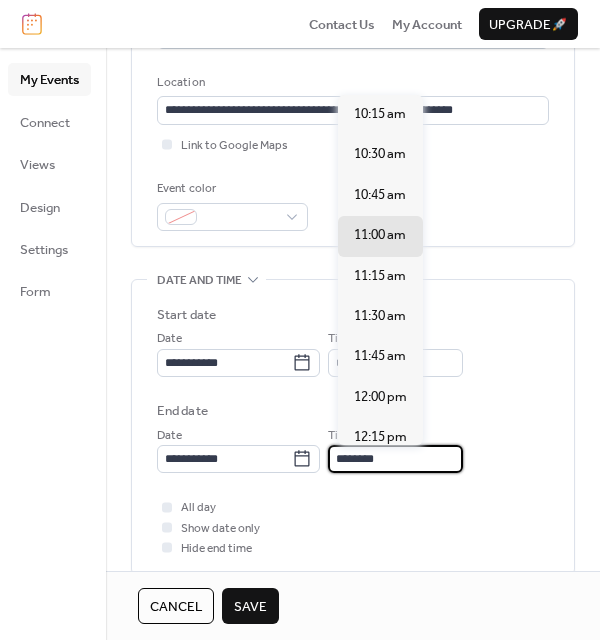 type on "********" 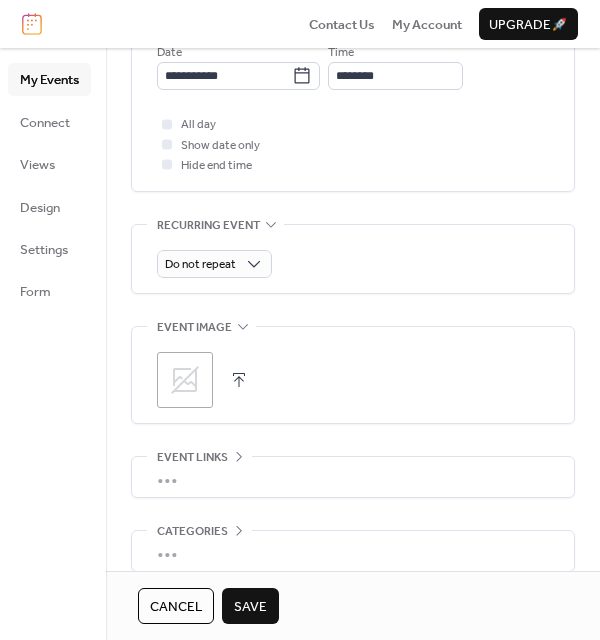 scroll, scrollTop: 801, scrollLeft: 0, axis: vertical 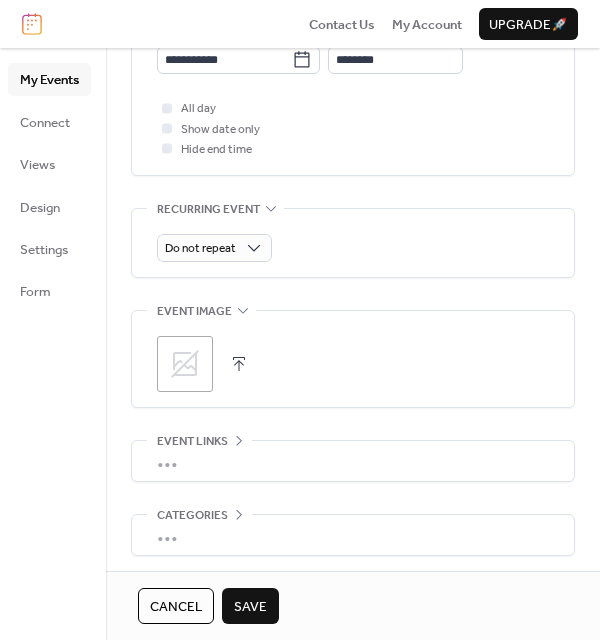 click on "Save" at bounding box center (250, 607) 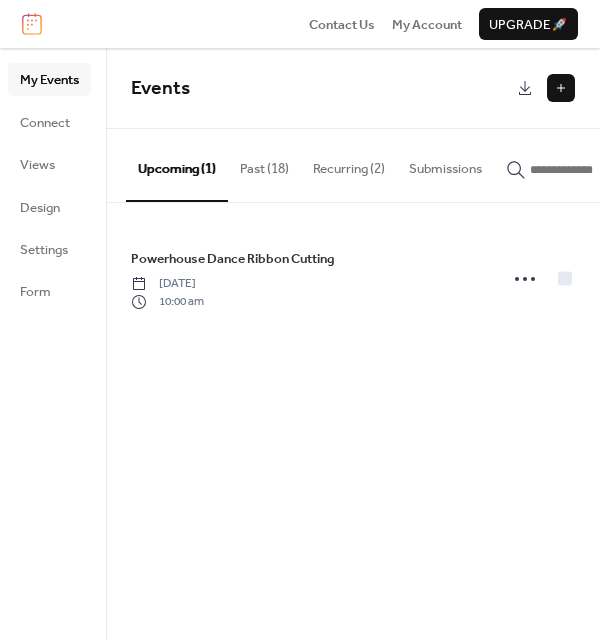 click at bounding box center (561, 88) 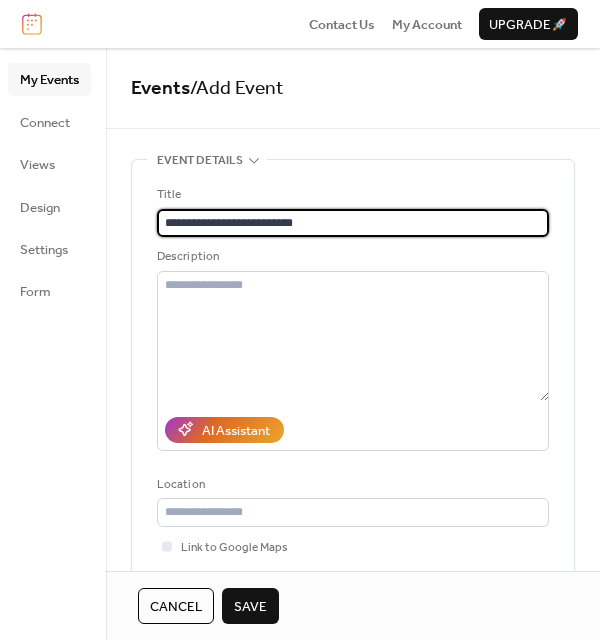 type on "**********" 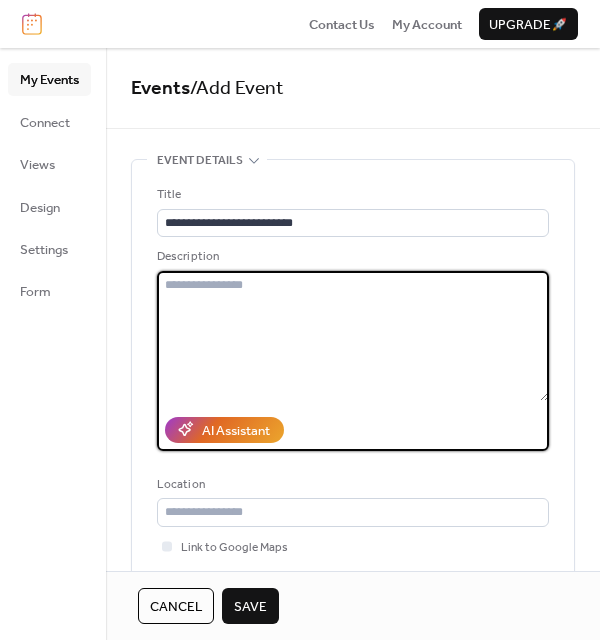 paste on "**********" 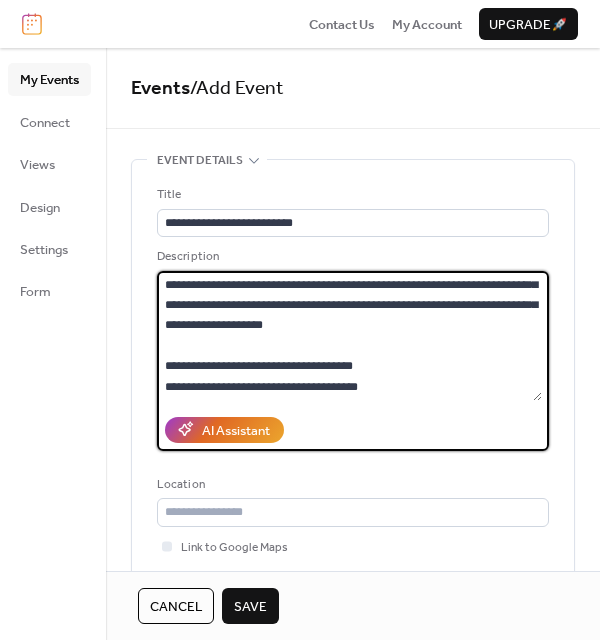 scroll, scrollTop: 122, scrollLeft: 0, axis: vertical 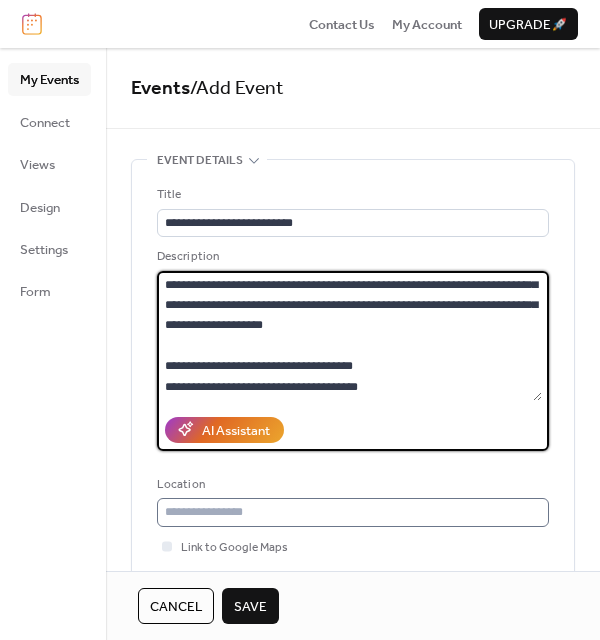 type on "**********" 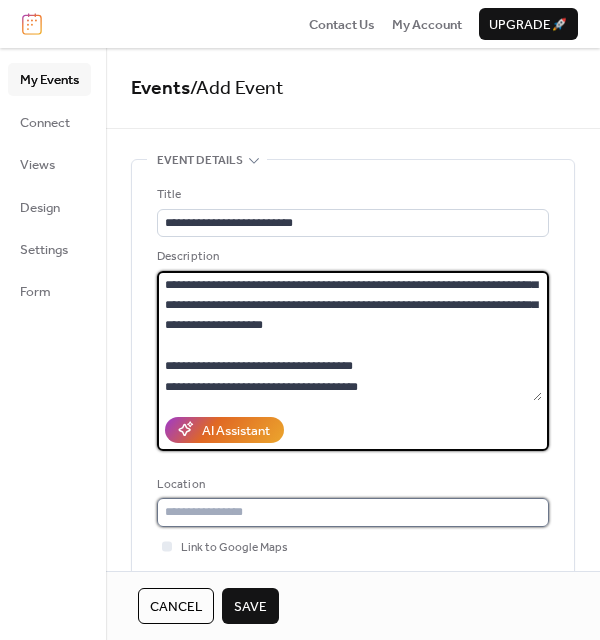 click at bounding box center (353, 512) 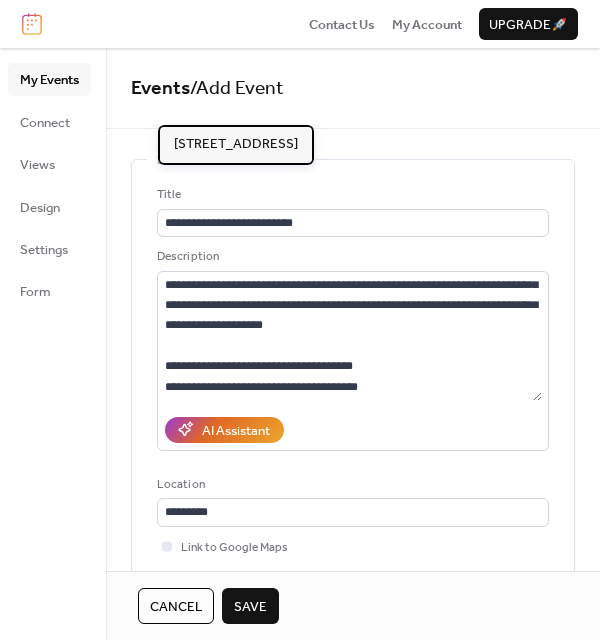 click on "3701 W Anthem Way, Anthem AZ 85086" at bounding box center (236, 144) 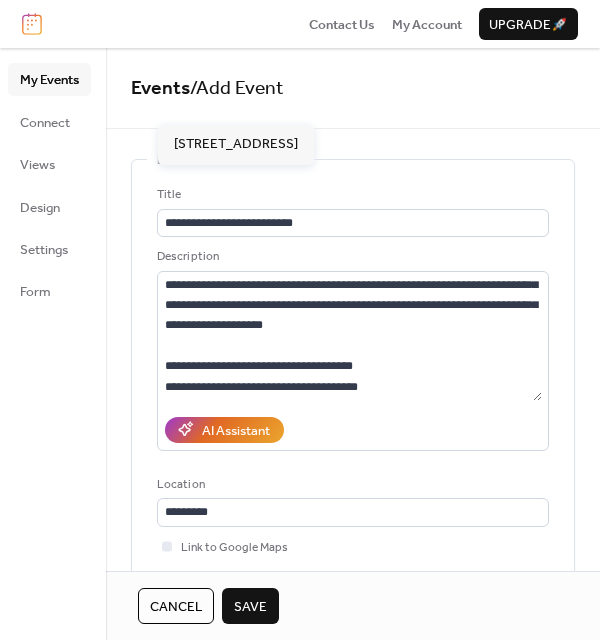 type on "**********" 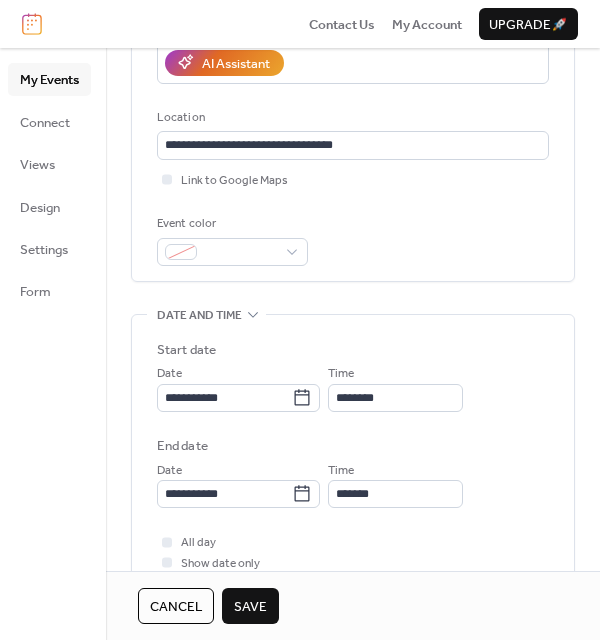 scroll, scrollTop: 372, scrollLeft: 0, axis: vertical 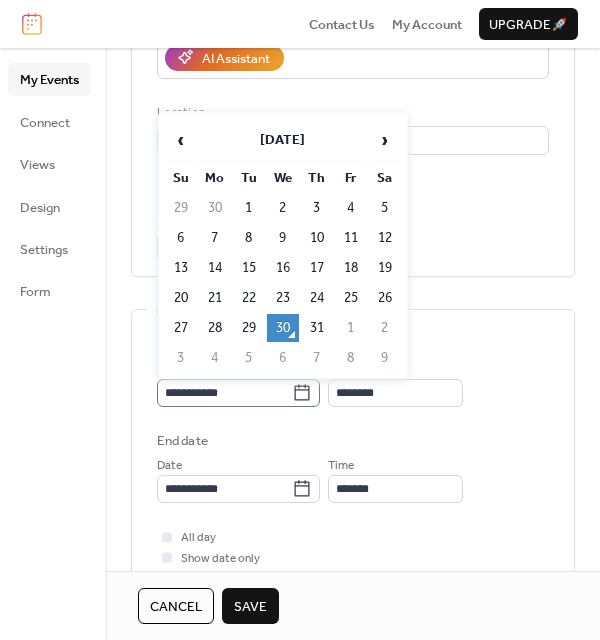 click 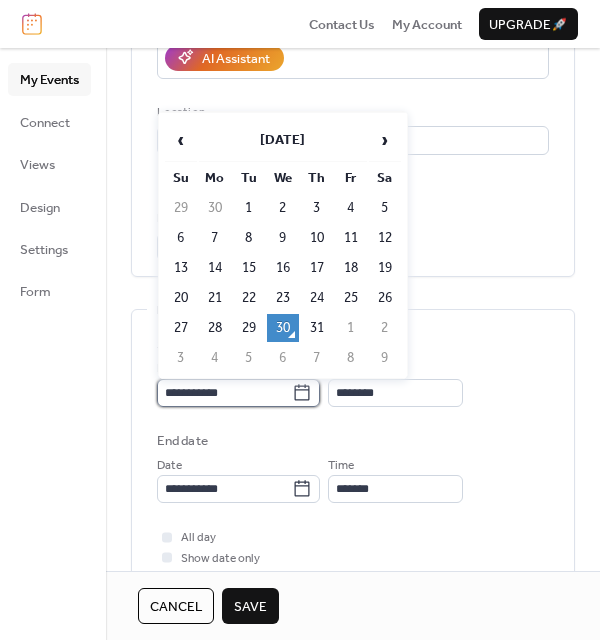 click on "**********" at bounding box center (224, 393) 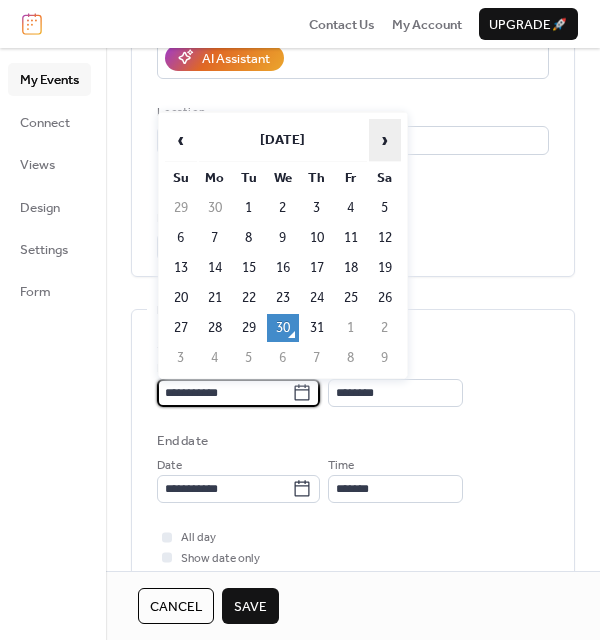 click on "›" at bounding box center [385, 140] 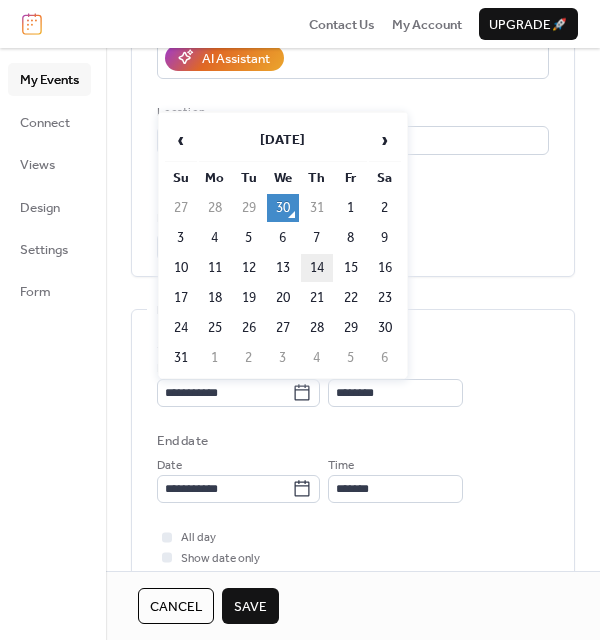 click on "14" at bounding box center [317, 268] 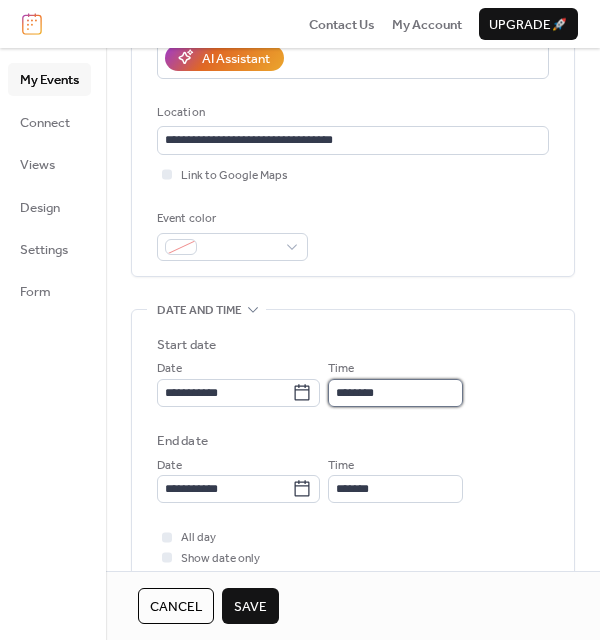 click on "********" at bounding box center (395, 393) 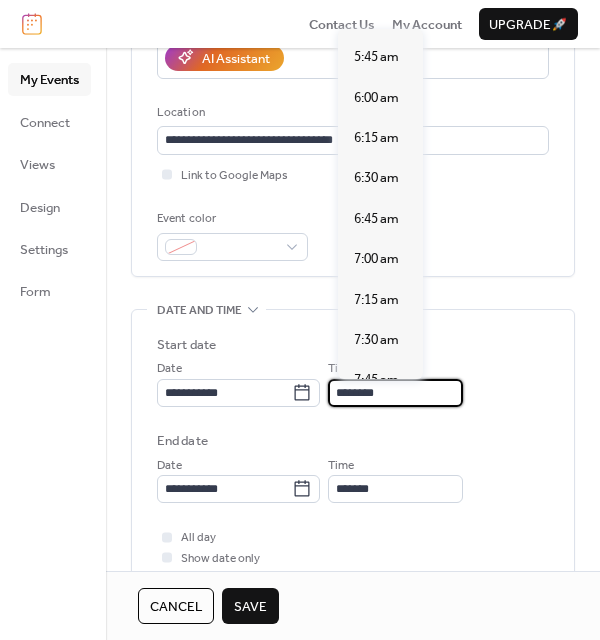scroll, scrollTop: 925, scrollLeft: 0, axis: vertical 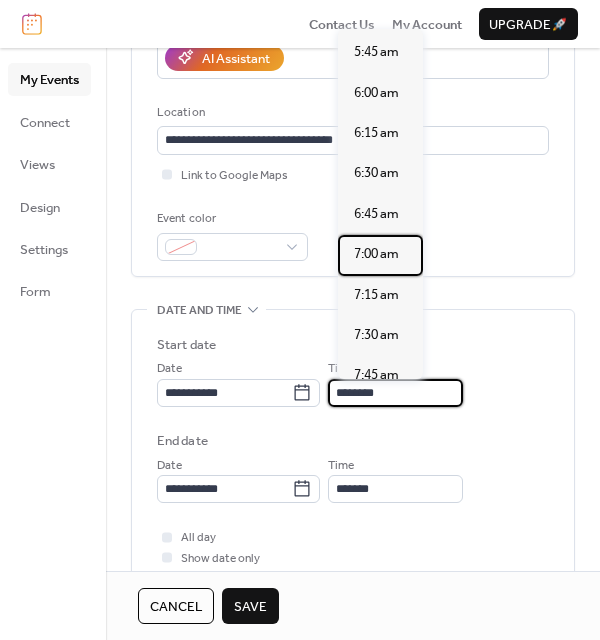 click on "7:00 am" at bounding box center [376, 254] 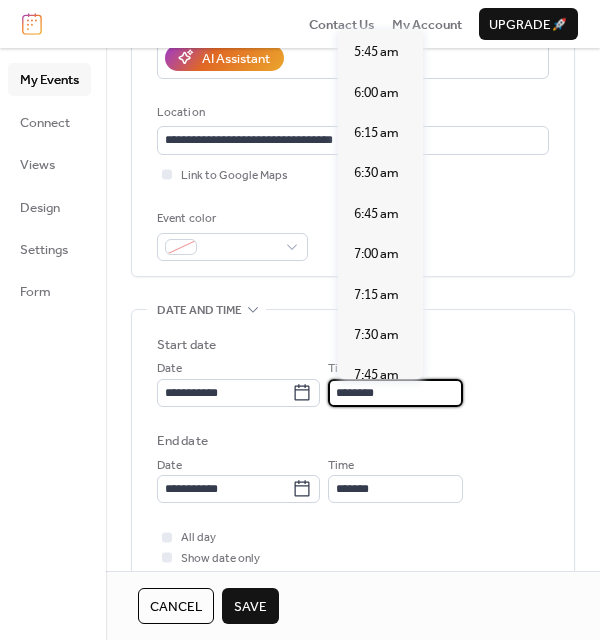 type on "*******" 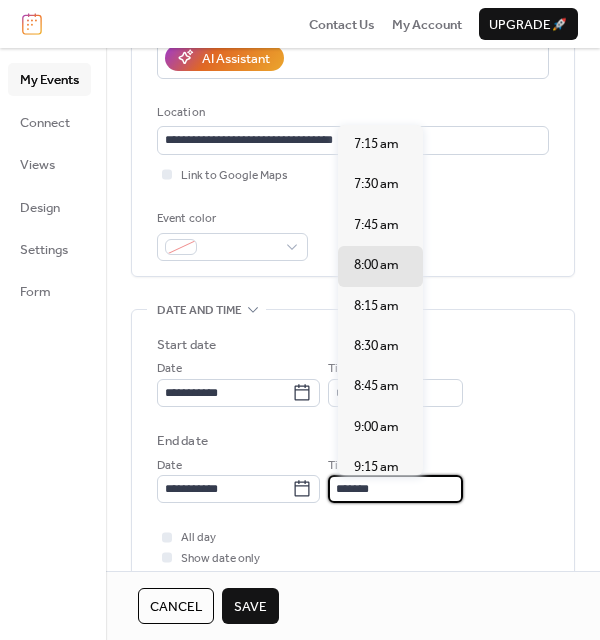click on "*******" at bounding box center [395, 489] 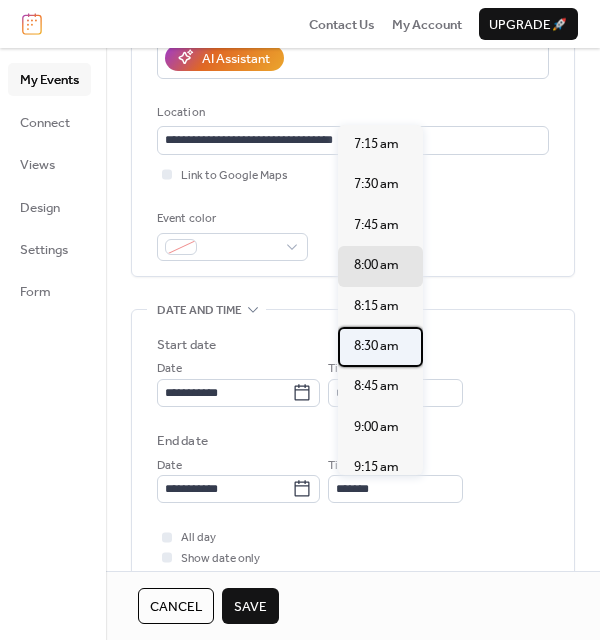 click on "8:30 am" at bounding box center (376, 346) 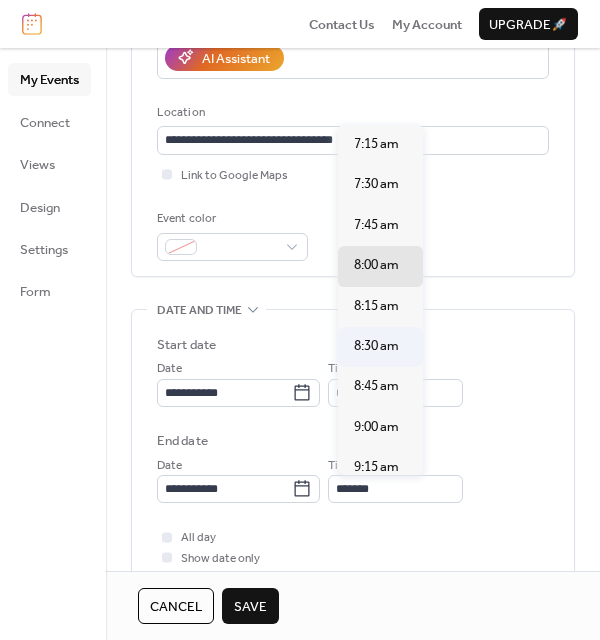 type on "*******" 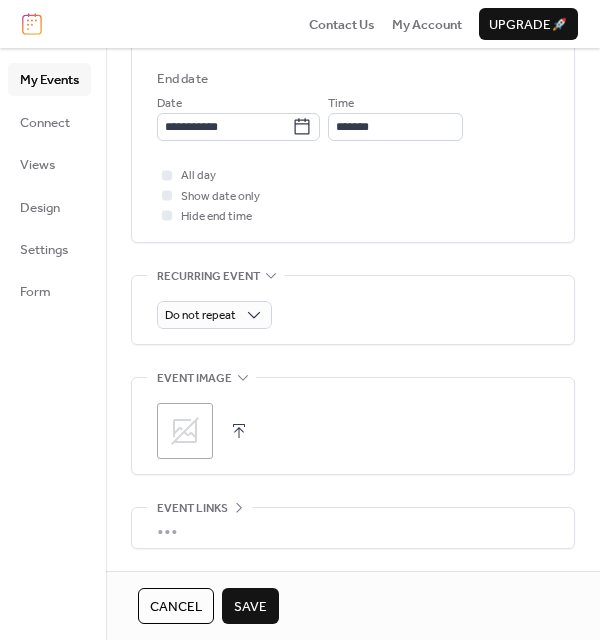 scroll, scrollTop: 880, scrollLeft: 0, axis: vertical 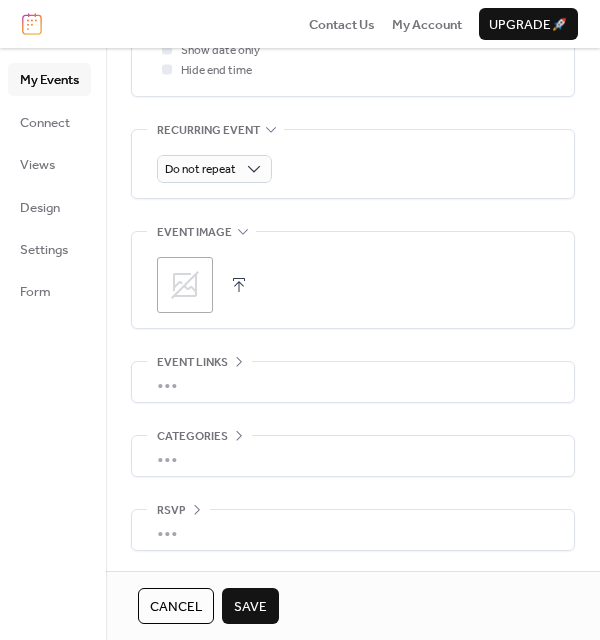 click on "Save" at bounding box center (250, 607) 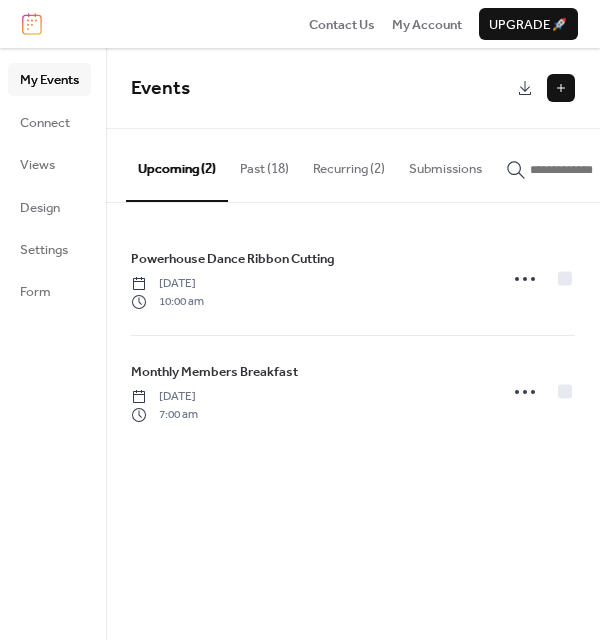 click at bounding box center [561, 88] 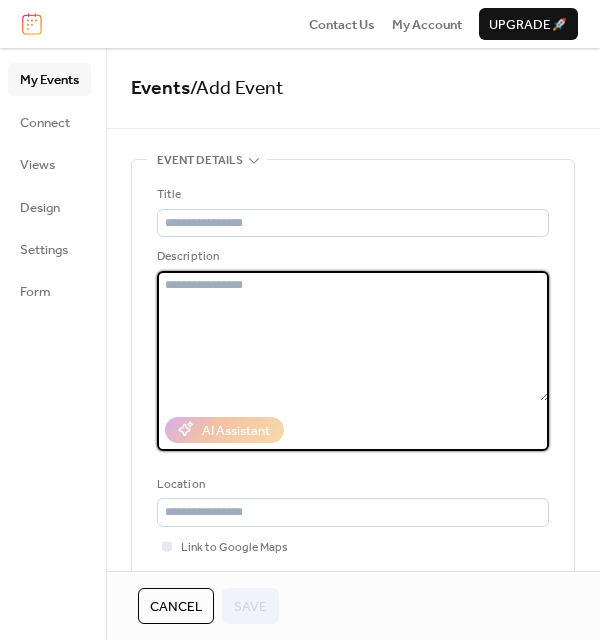 click at bounding box center [353, 336] 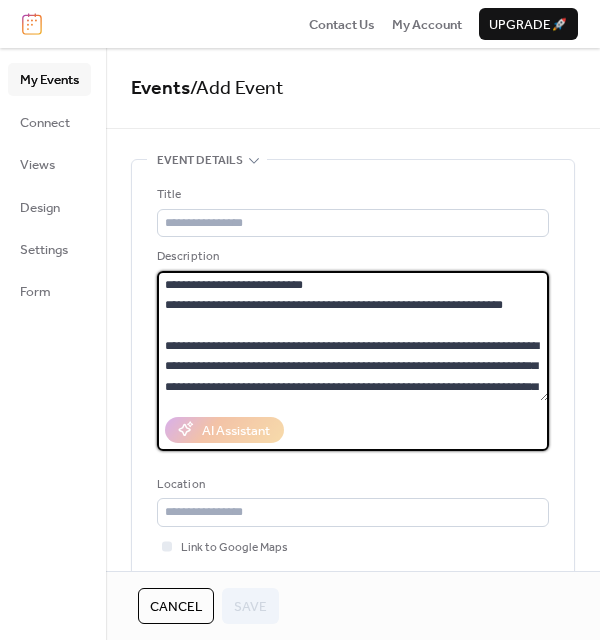 scroll, scrollTop: 201, scrollLeft: 0, axis: vertical 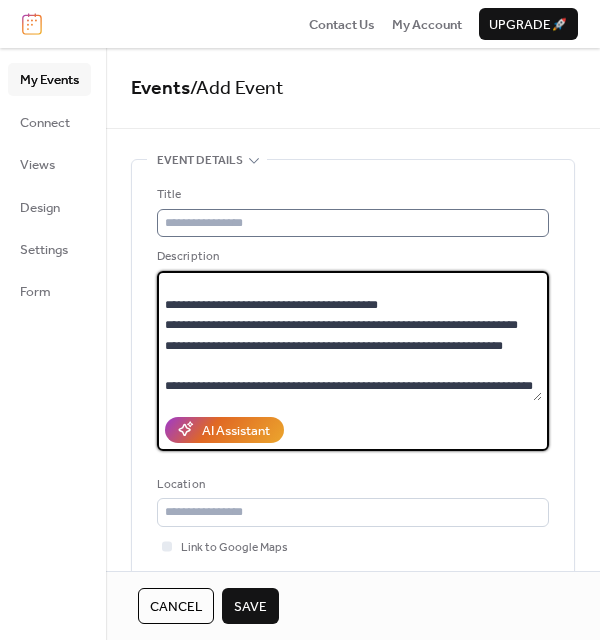 type on "**********" 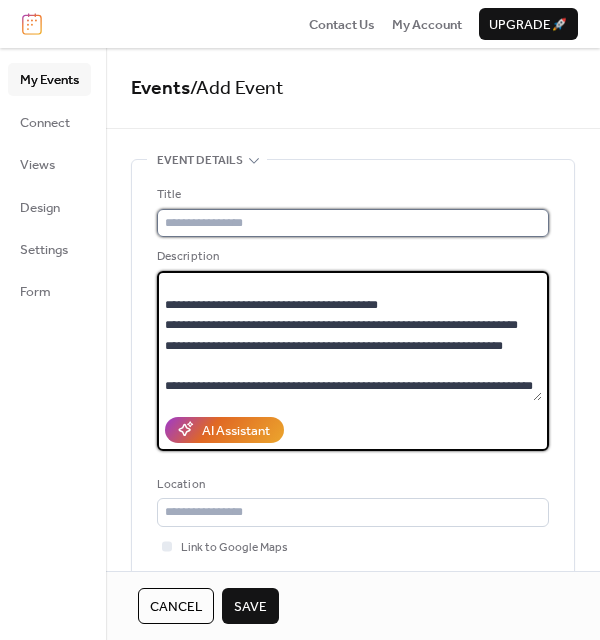 click at bounding box center [353, 223] 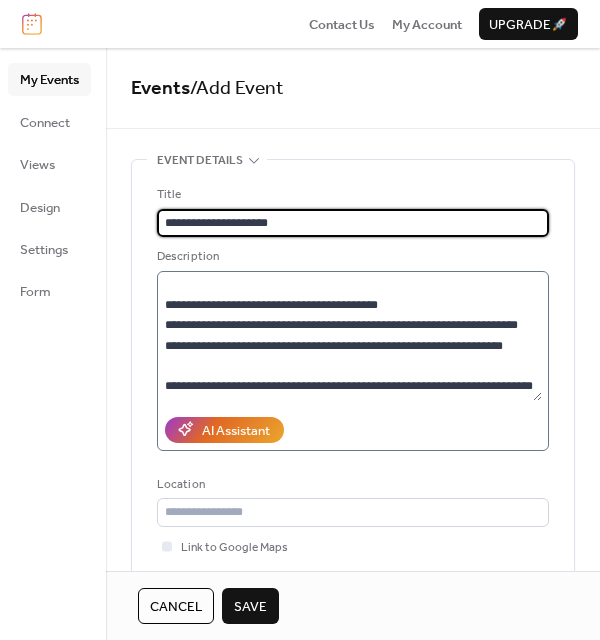 scroll, scrollTop: 204, scrollLeft: 0, axis: vertical 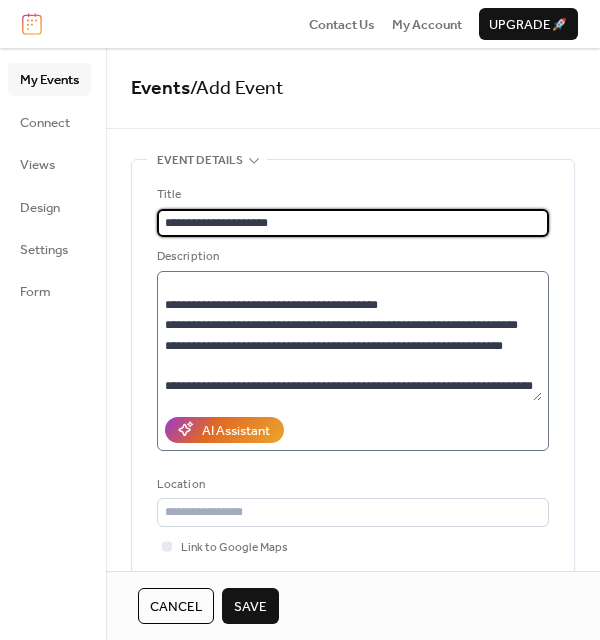 type on "**********" 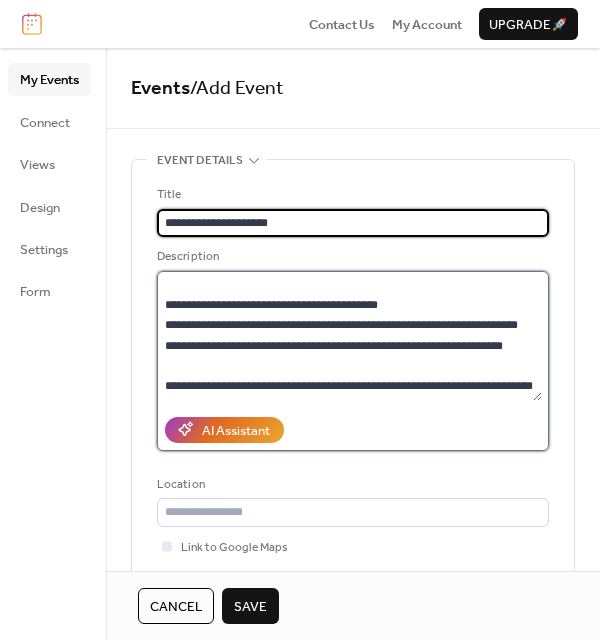 click on "**********" at bounding box center (349, 336) 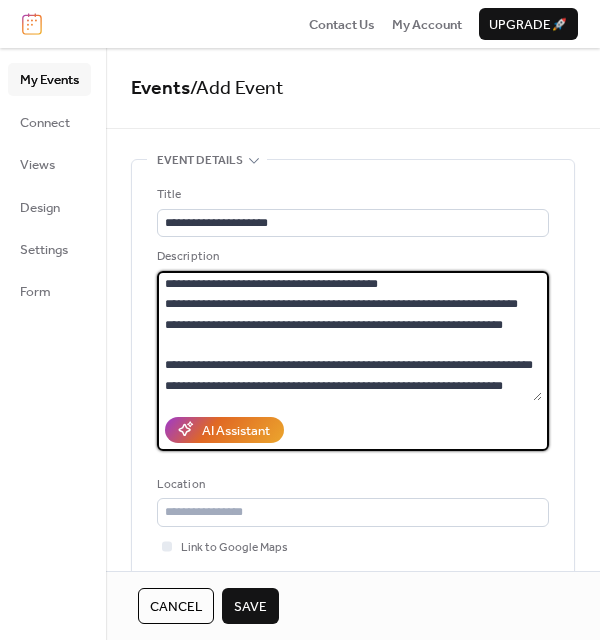 scroll, scrollTop: 241, scrollLeft: 0, axis: vertical 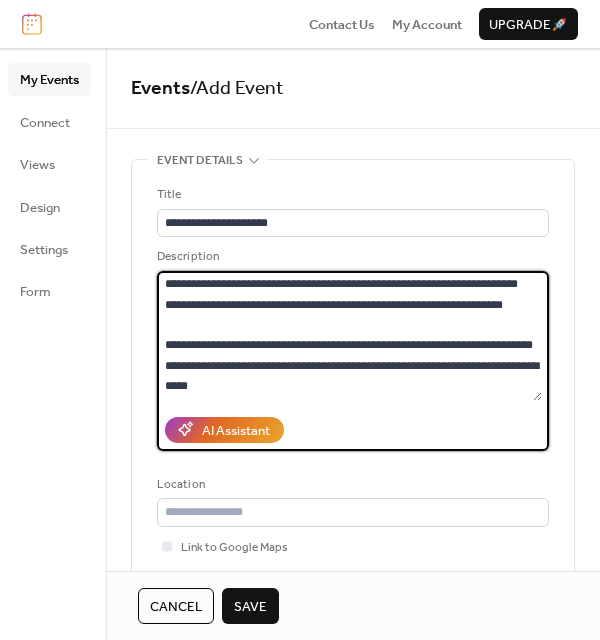 type on "**********" 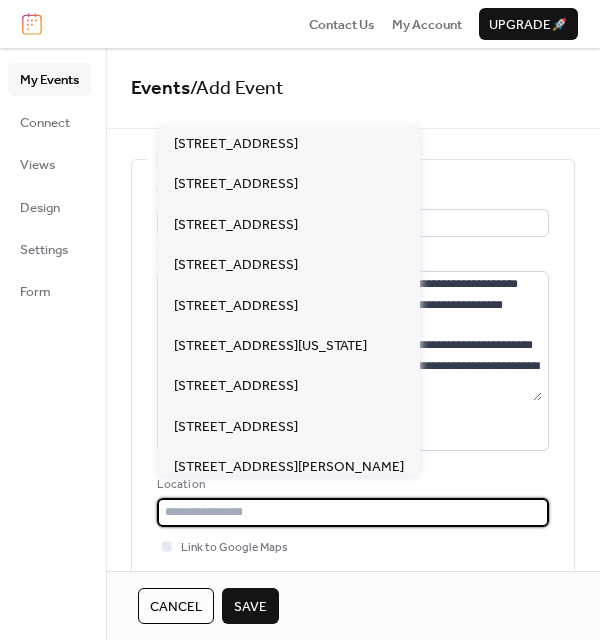 click at bounding box center [353, 512] 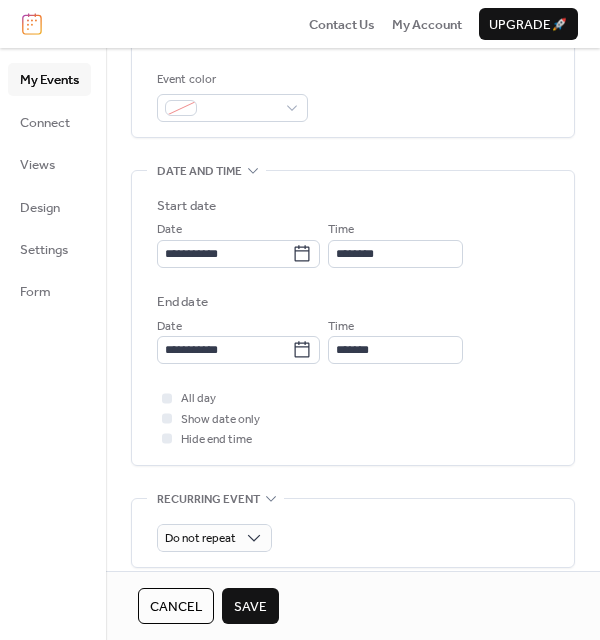 scroll, scrollTop: 514, scrollLeft: 0, axis: vertical 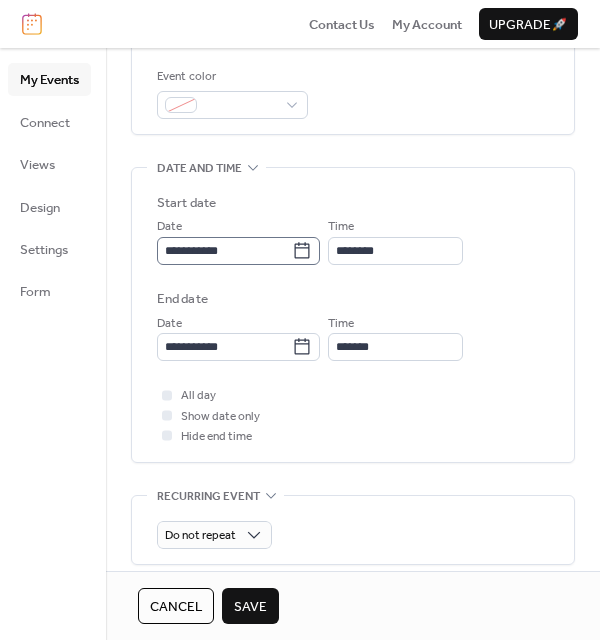 type on "**********" 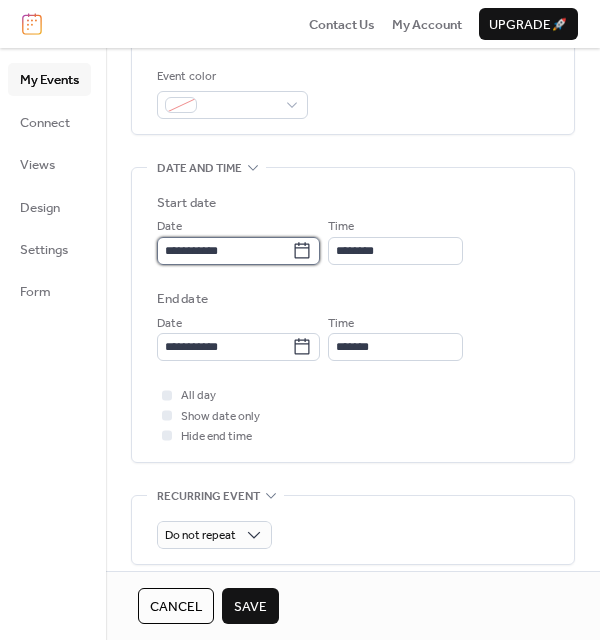 click on "**********" at bounding box center [224, 251] 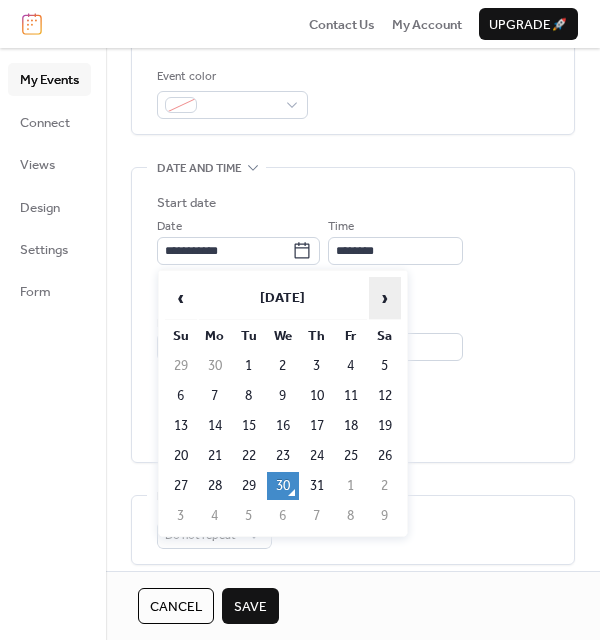 click on "›" at bounding box center [385, 298] 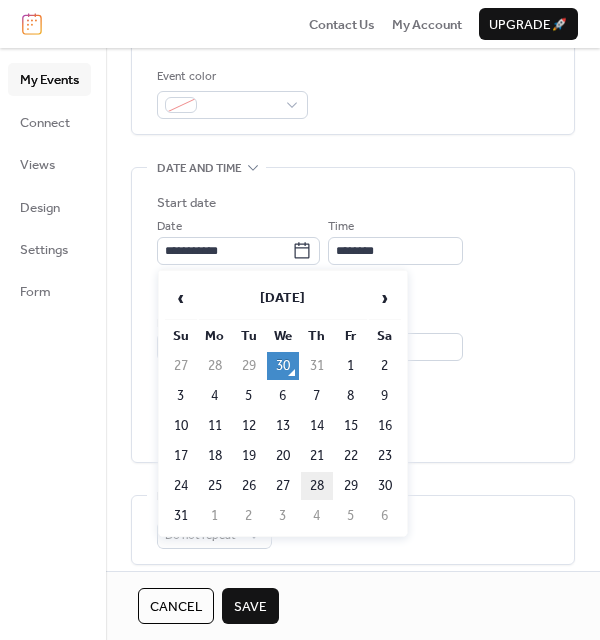click on "28" at bounding box center [317, 486] 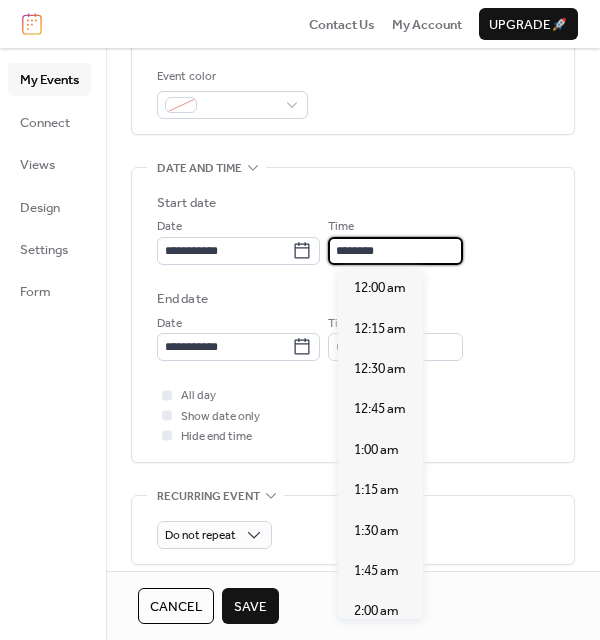 click on "********" at bounding box center (395, 251) 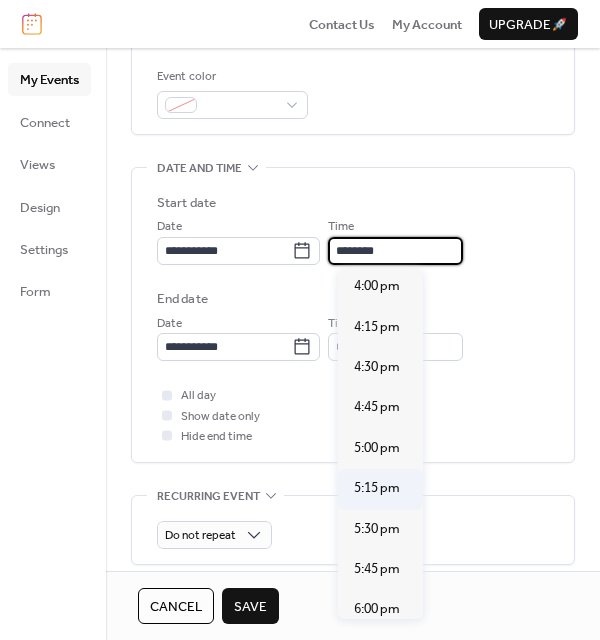 scroll, scrollTop: 2590, scrollLeft: 0, axis: vertical 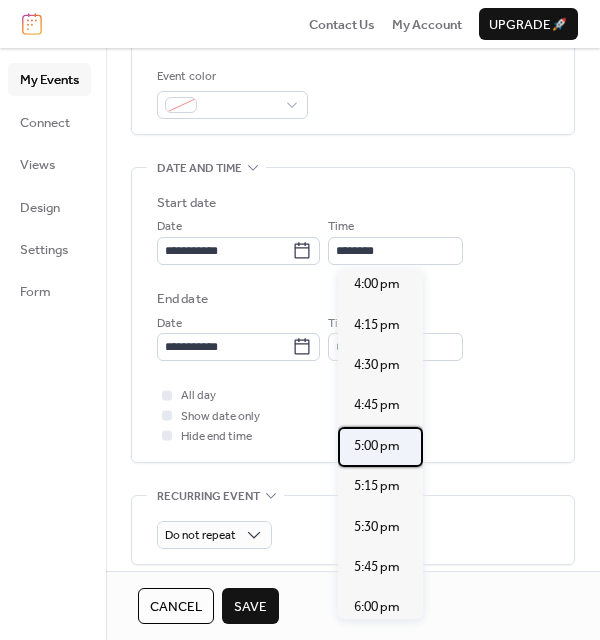 click on "5:00 pm" at bounding box center (377, 446) 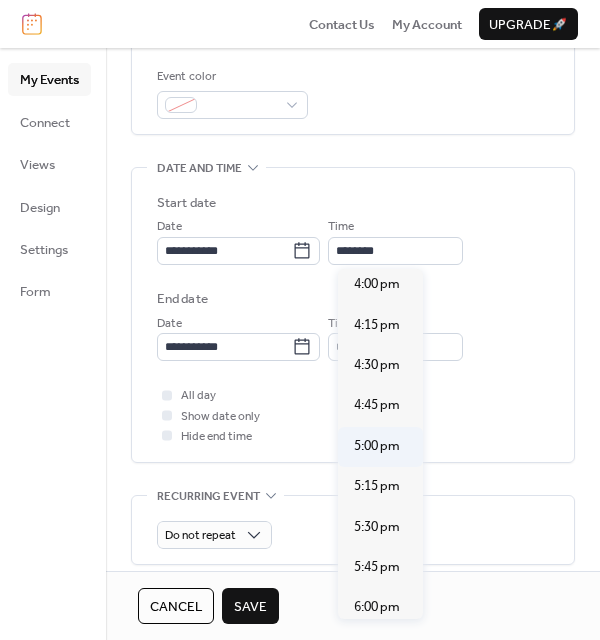 type on "*******" 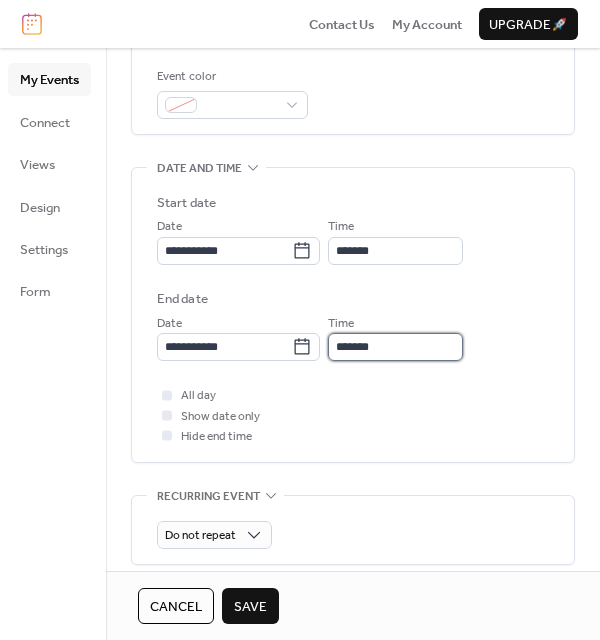 click on "*******" at bounding box center (395, 347) 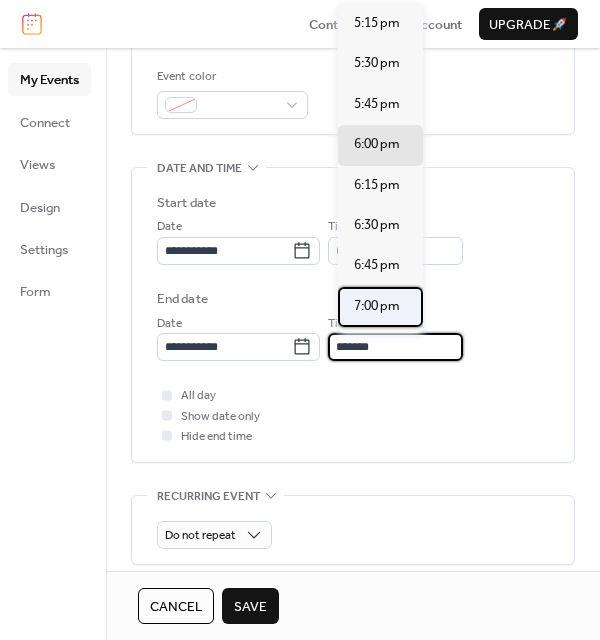 click on "7:00 pm" at bounding box center (377, 306) 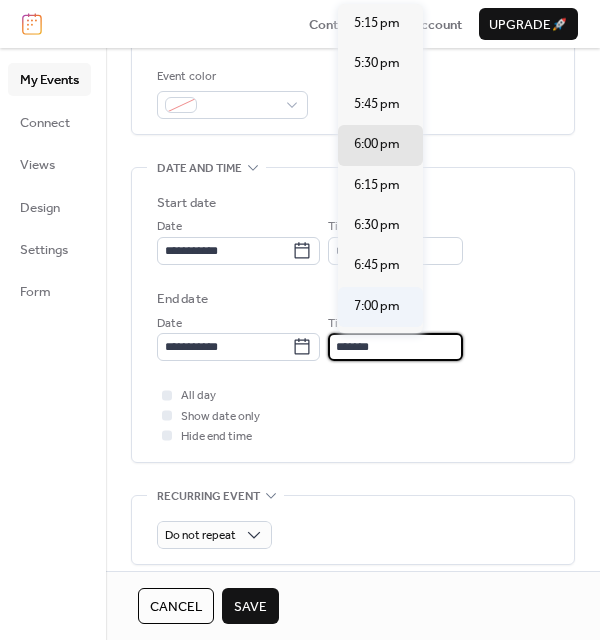 type on "*******" 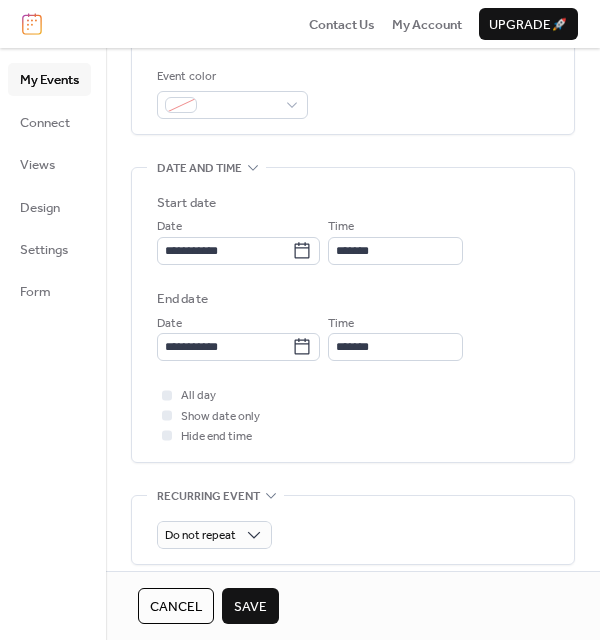 click on "Save" at bounding box center (250, 607) 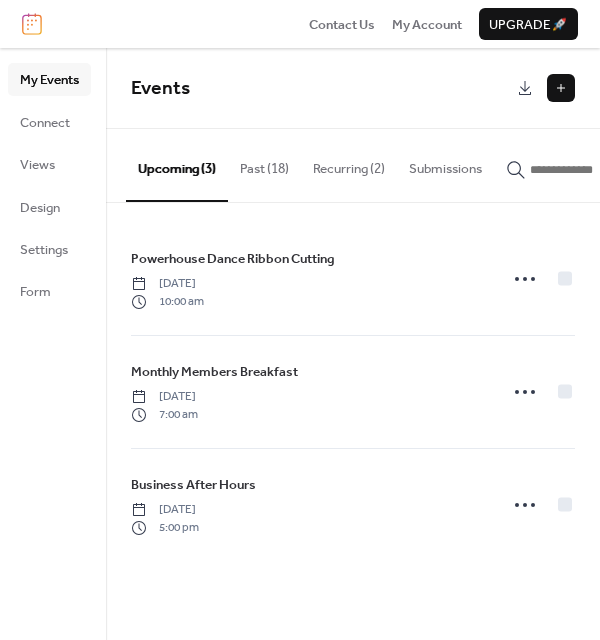 click at bounding box center (561, 88) 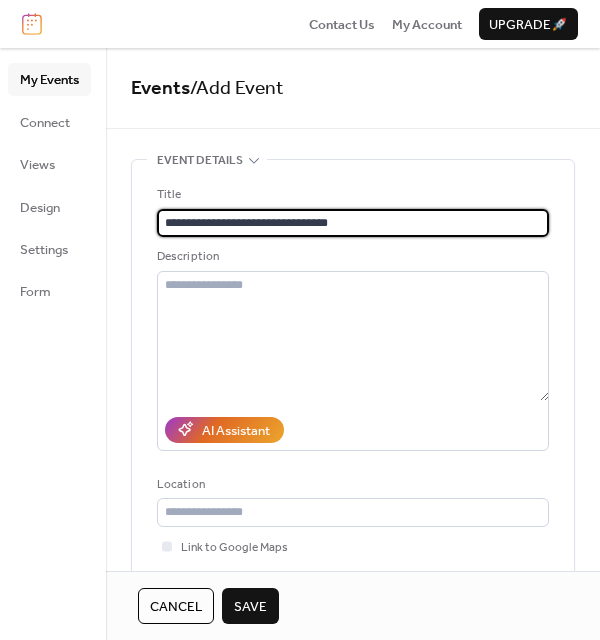 type on "**********" 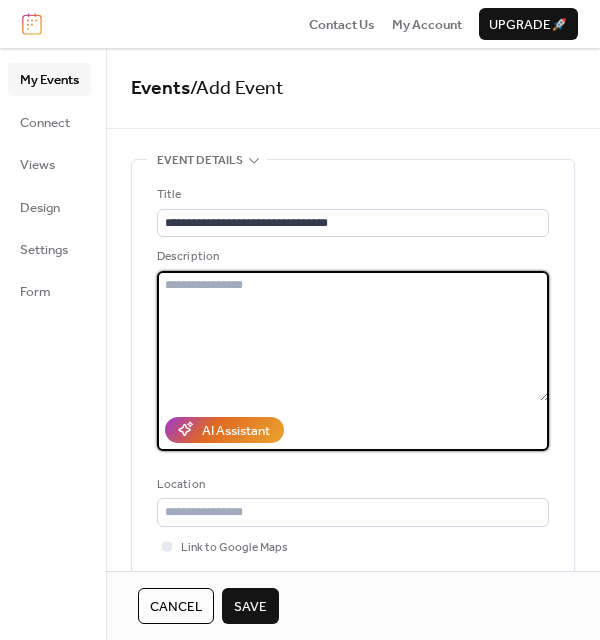 click at bounding box center (353, 336) 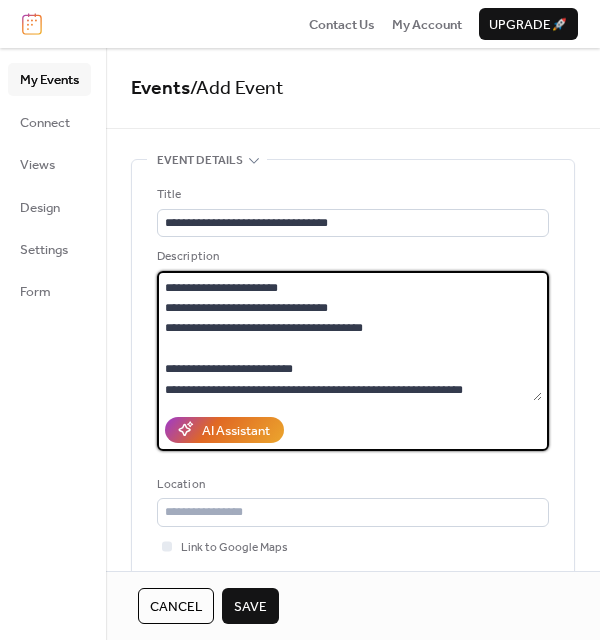 scroll, scrollTop: 221, scrollLeft: 0, axis: vertical 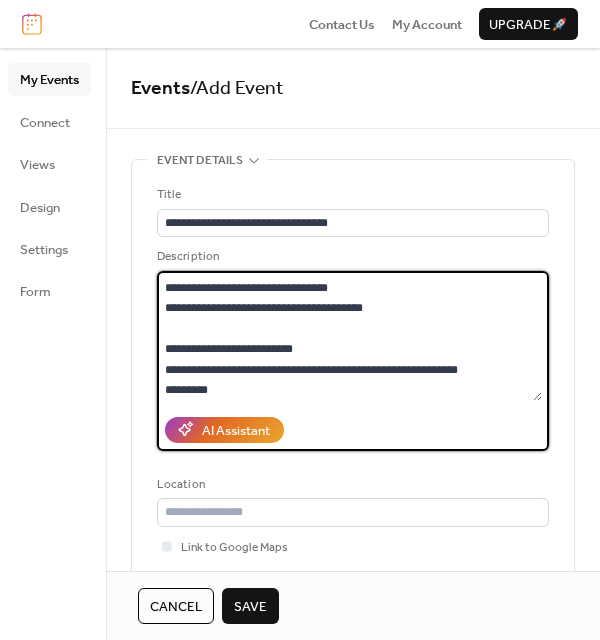 paste on "**********" 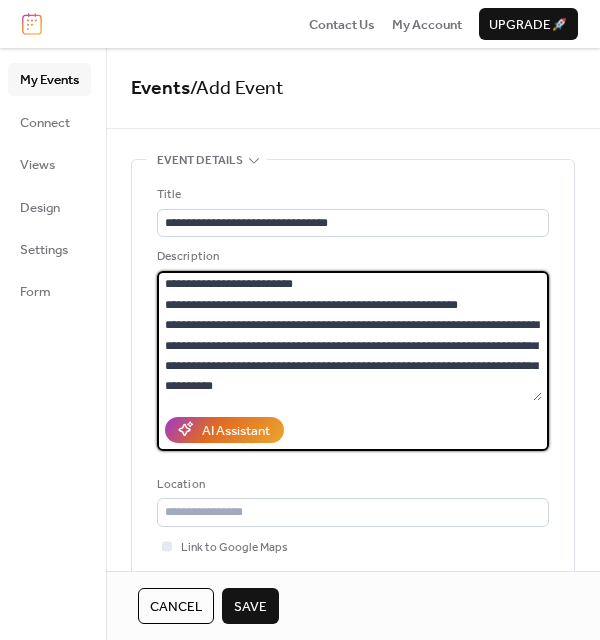 scroll, scrollTop: 326, scrollLeft: 0, axis: vertical 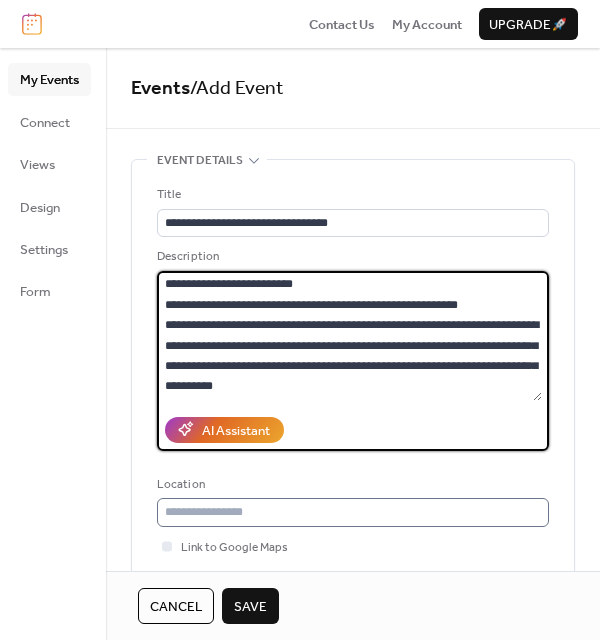 type on "**********" 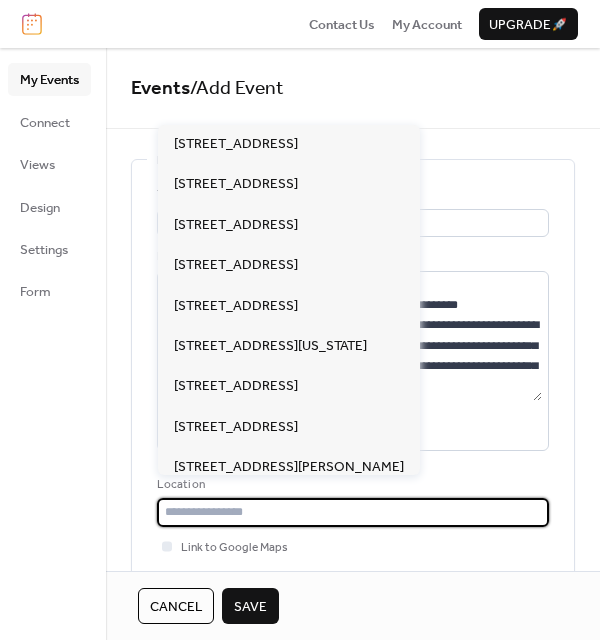 click at bounding box center [353, 512] 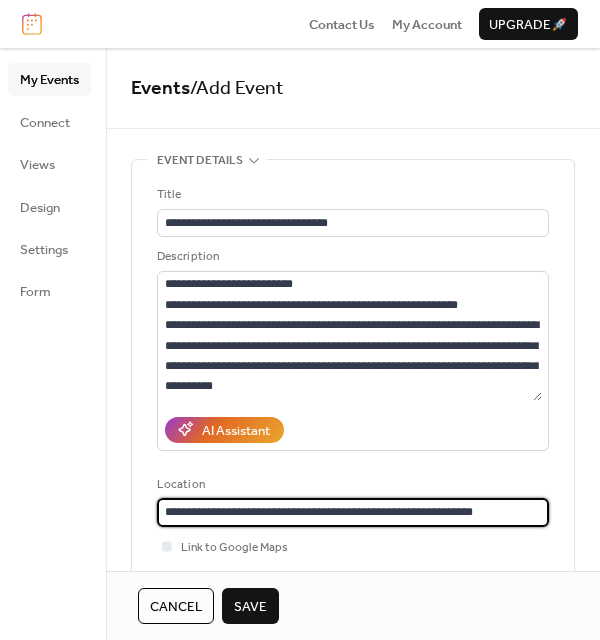type on "**********" 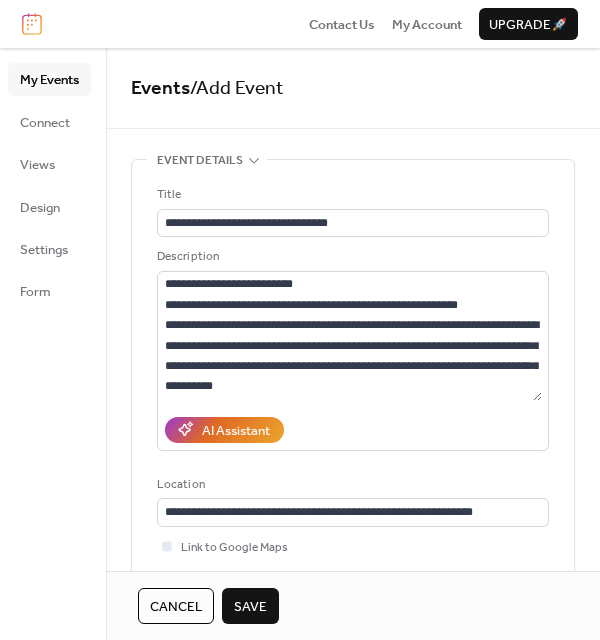 click on "Save" at bounding box center (250, 607) 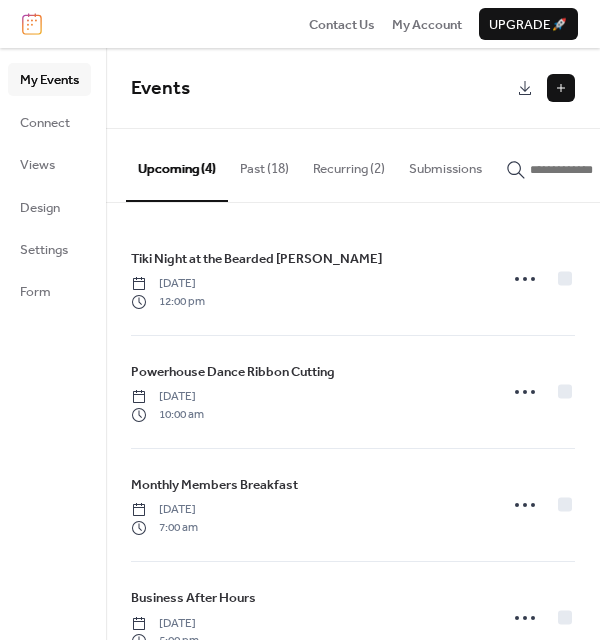 scroll, scrollTop: 60, scrollLeft: 0, axis: vertical 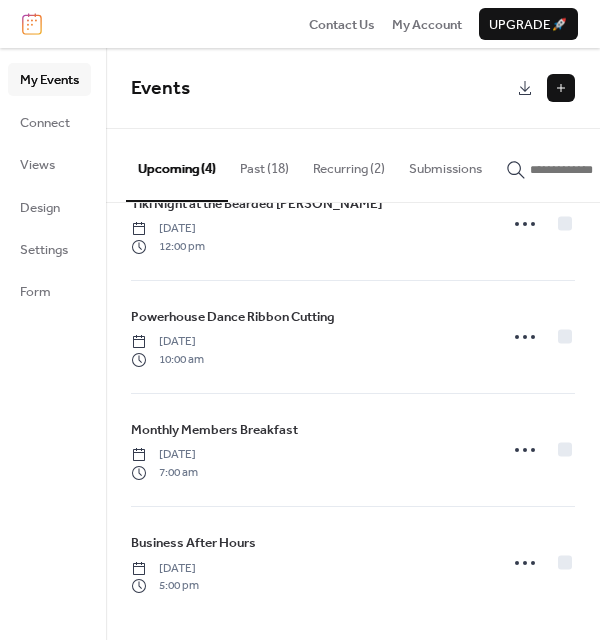 click on "My Events Connect Views Design Settings Form" at bounding box center [53, 344] 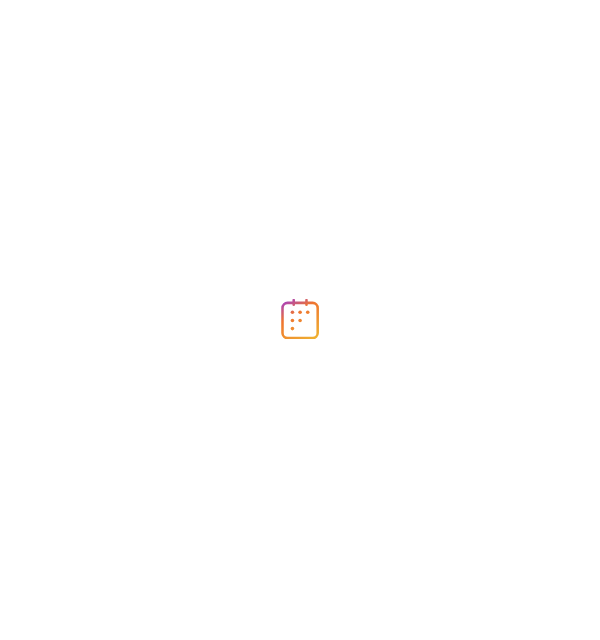 scroll, scrollTop: 0, scrollLeft: 0, axis: both 